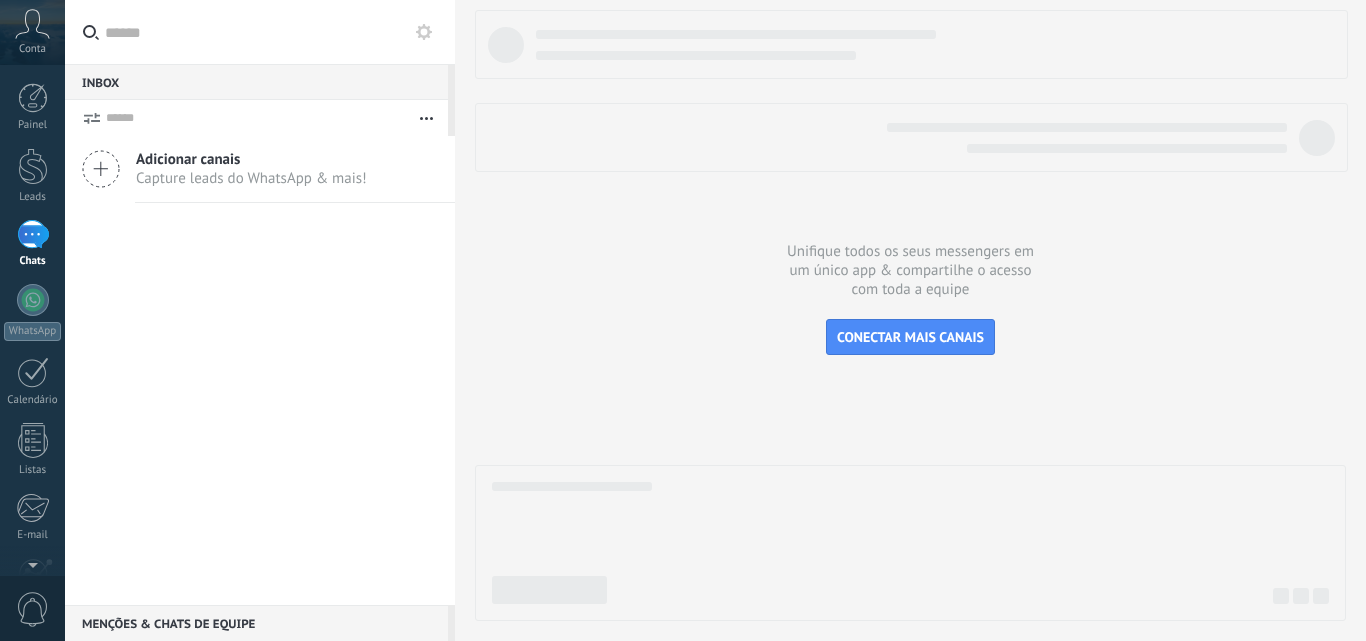scroll, scrollTop: 0, scrollLeft: 0, axis: both 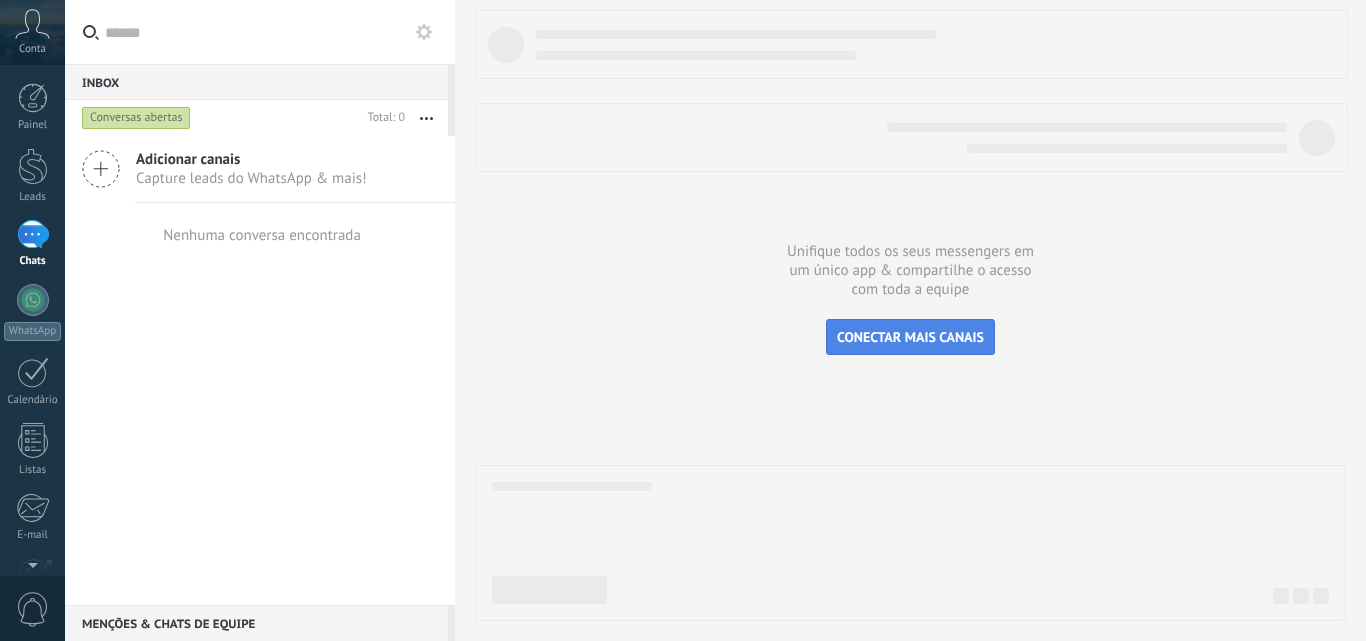 click on "CONECTAR MAIS CANAIS" at bounding box center (910, 337) 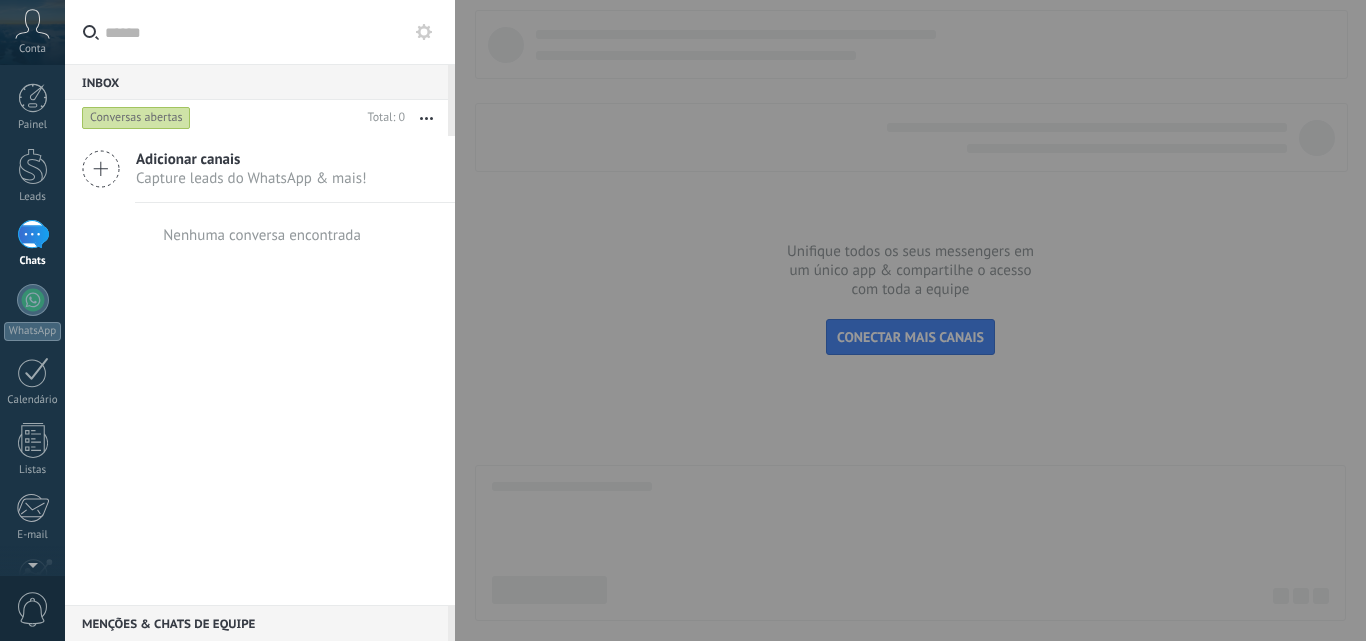 click 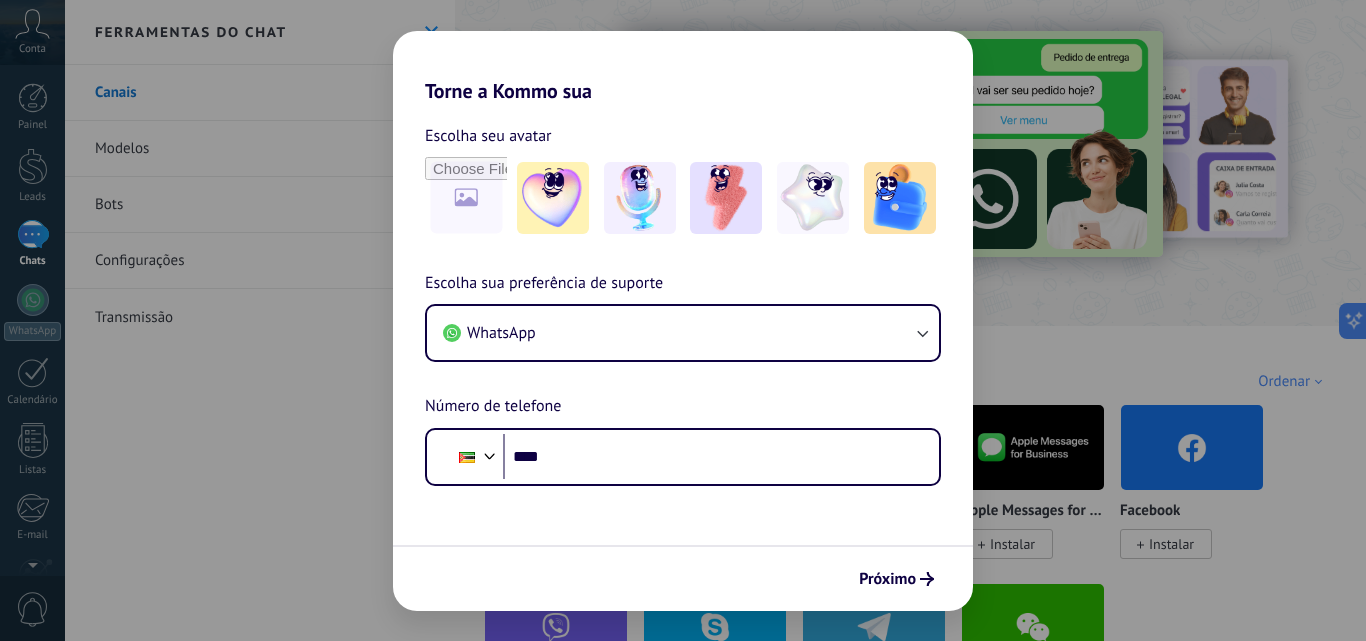 scroll, scrollTop: 0, scrollLeft: 0, axis: both 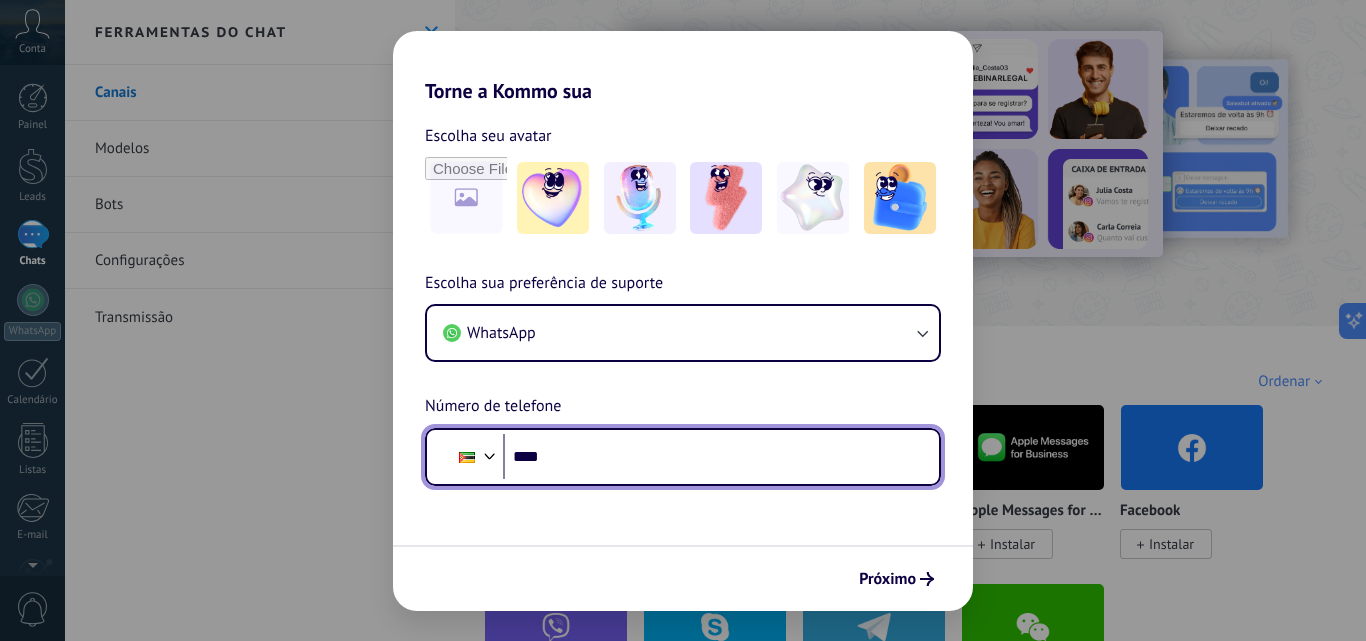click on "****" at bounding box center [713, 457] 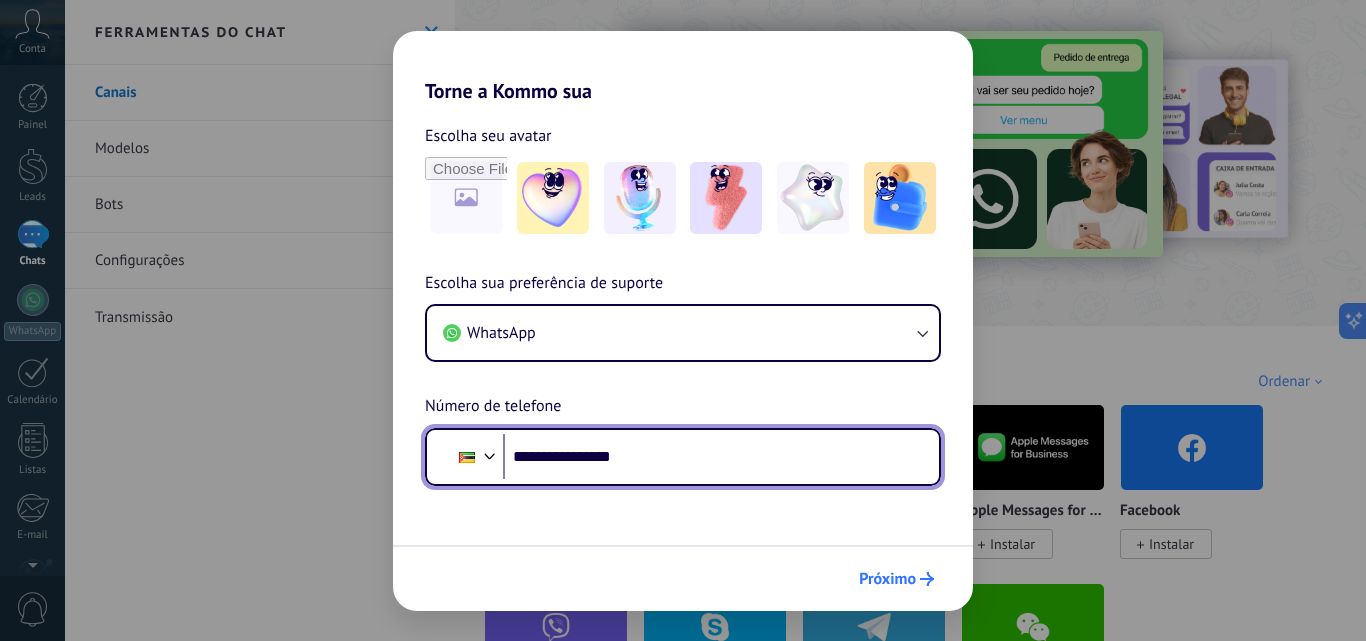 type on "**********" 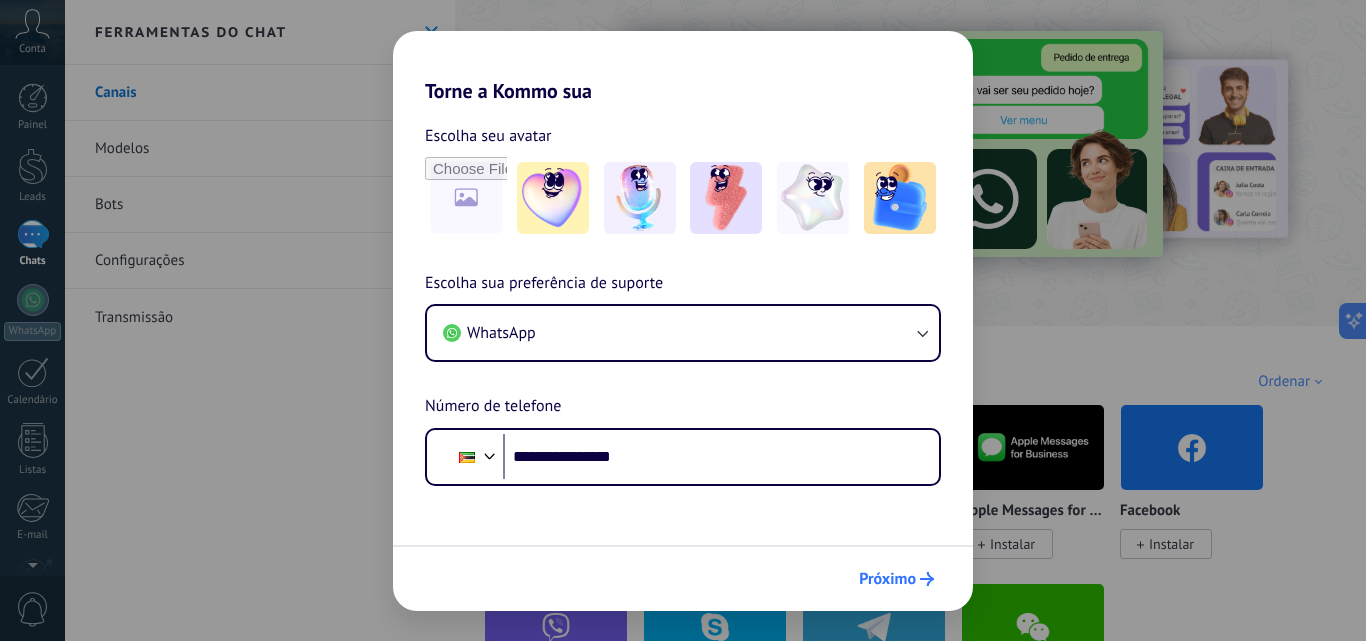 click on "Próximo" at bounding box center (887, 579) 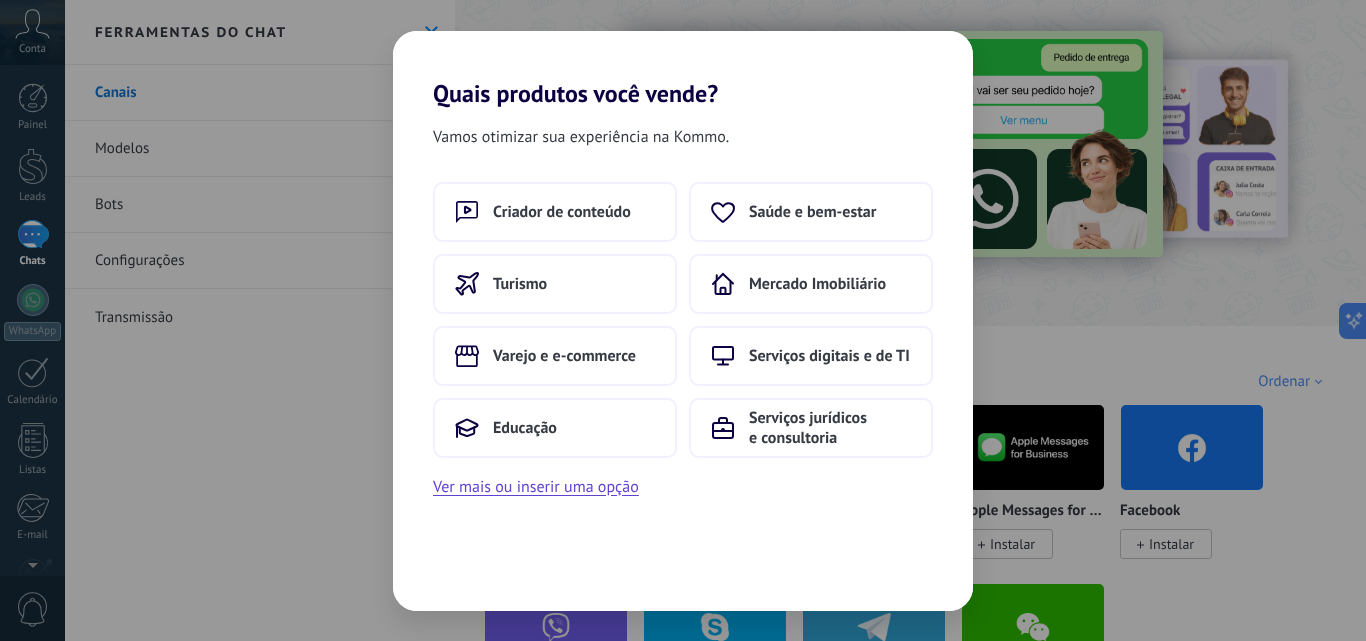 scroll, scrollTop: 0, scrollLeft: 0, axis: both 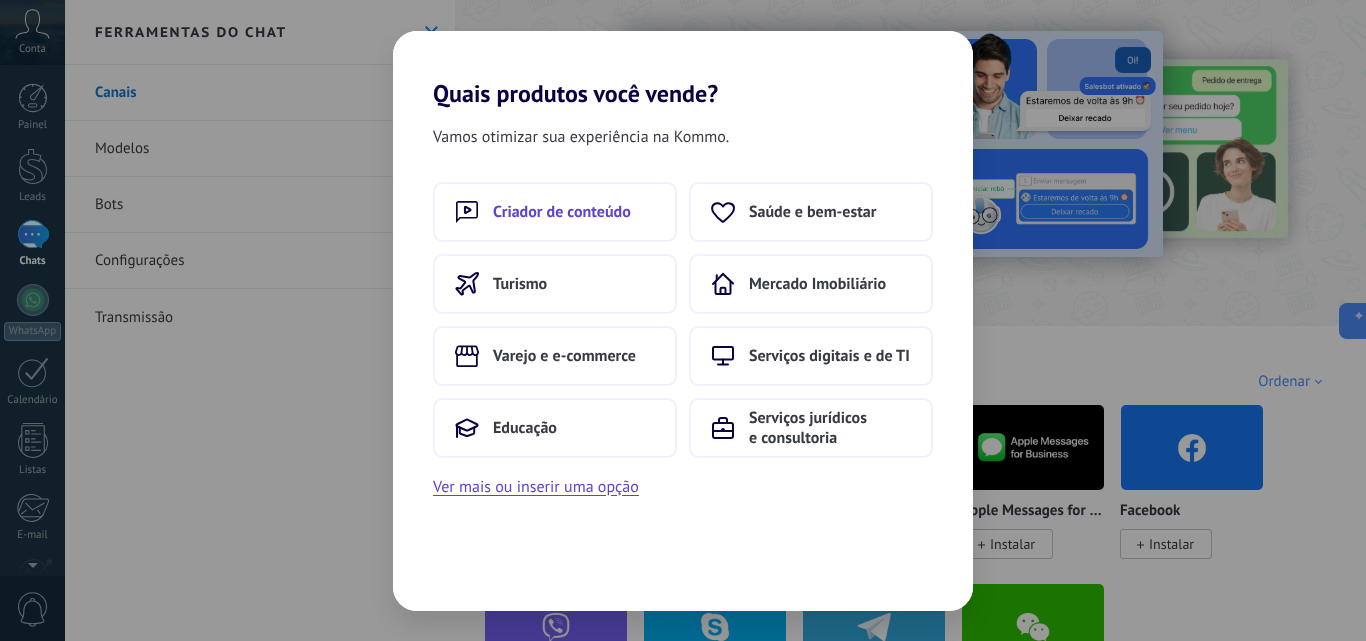 click on "Criador de conteúdo" at bounding box center (562, 212) 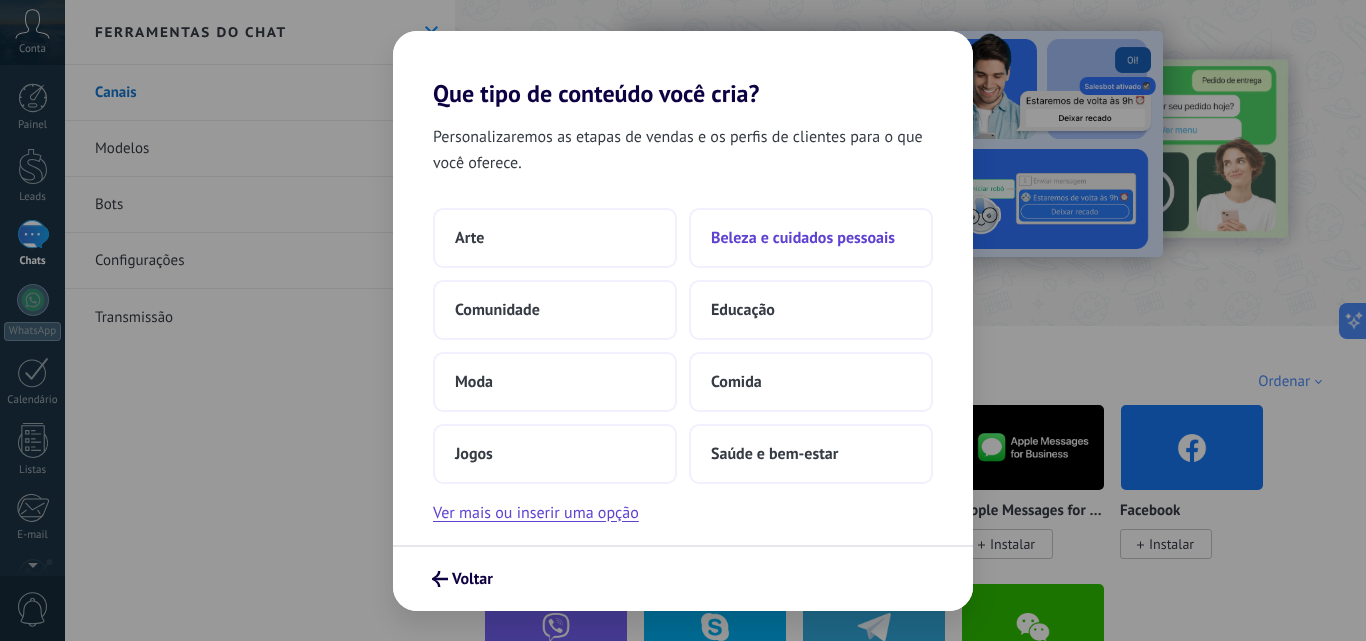 click on "Beleza e cuidados pessoais" at bounding box center (811, 238) 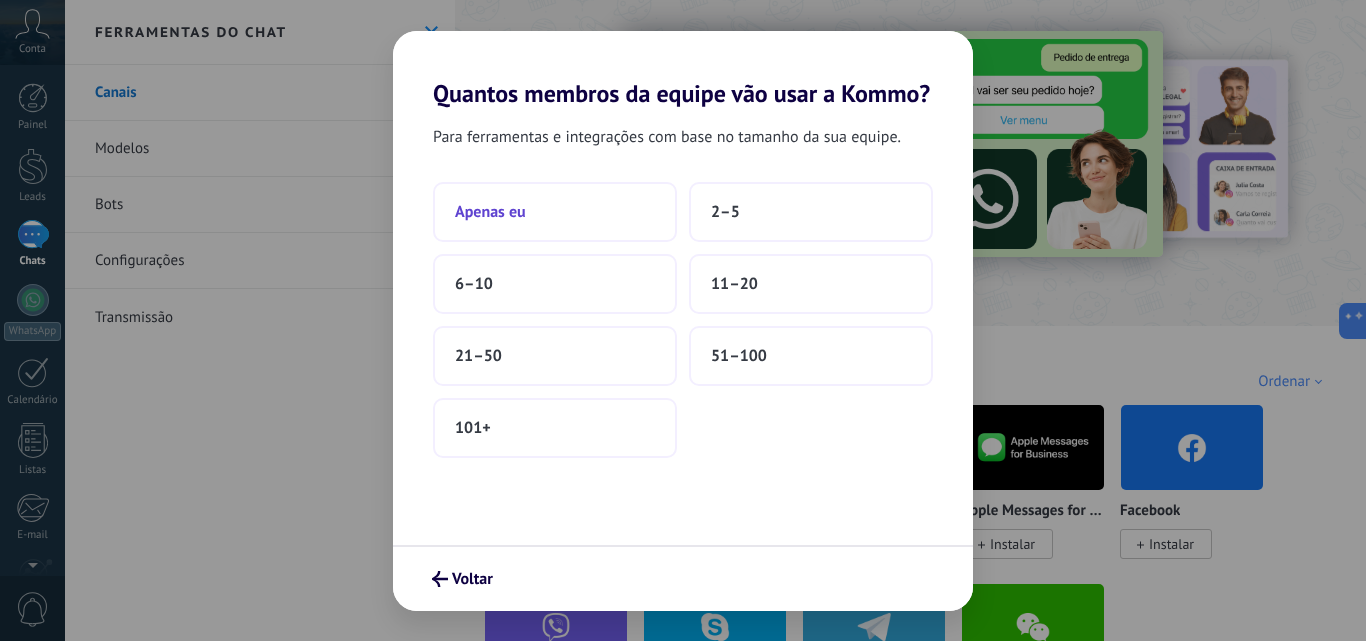 click on "Apenas eu" at bounding box center [555, 212] 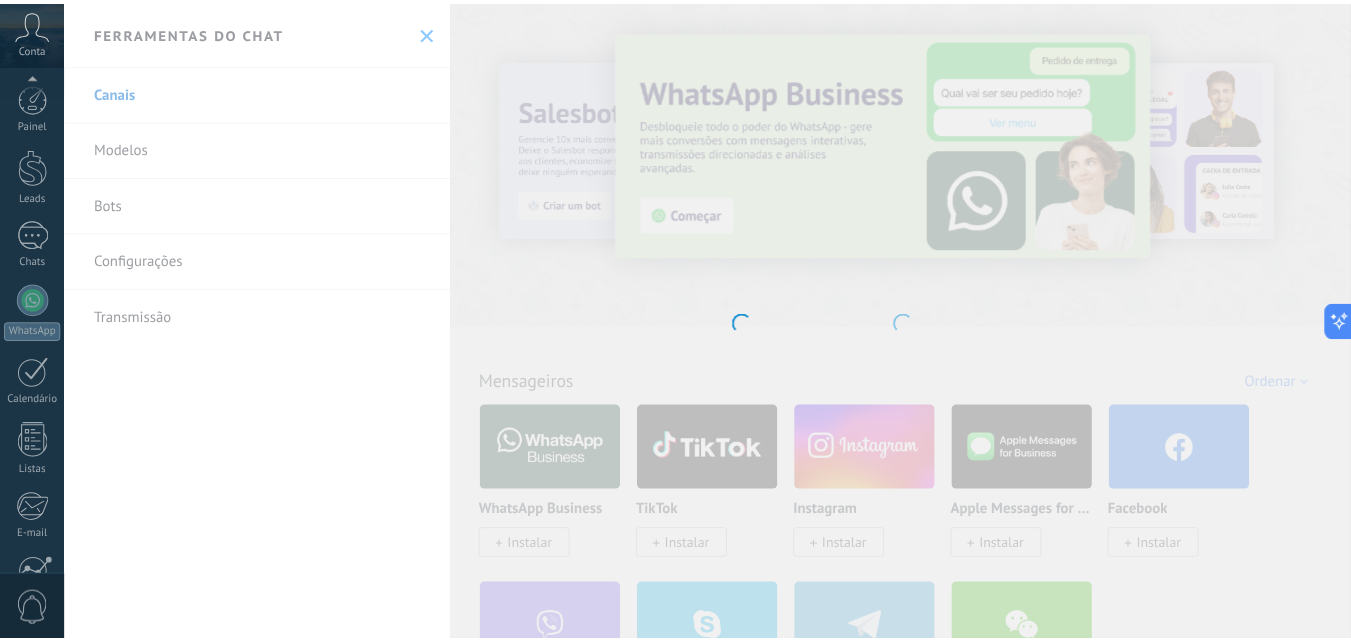 scroll, scrollTop: 191, scrollLeft: 0, axis: vertical 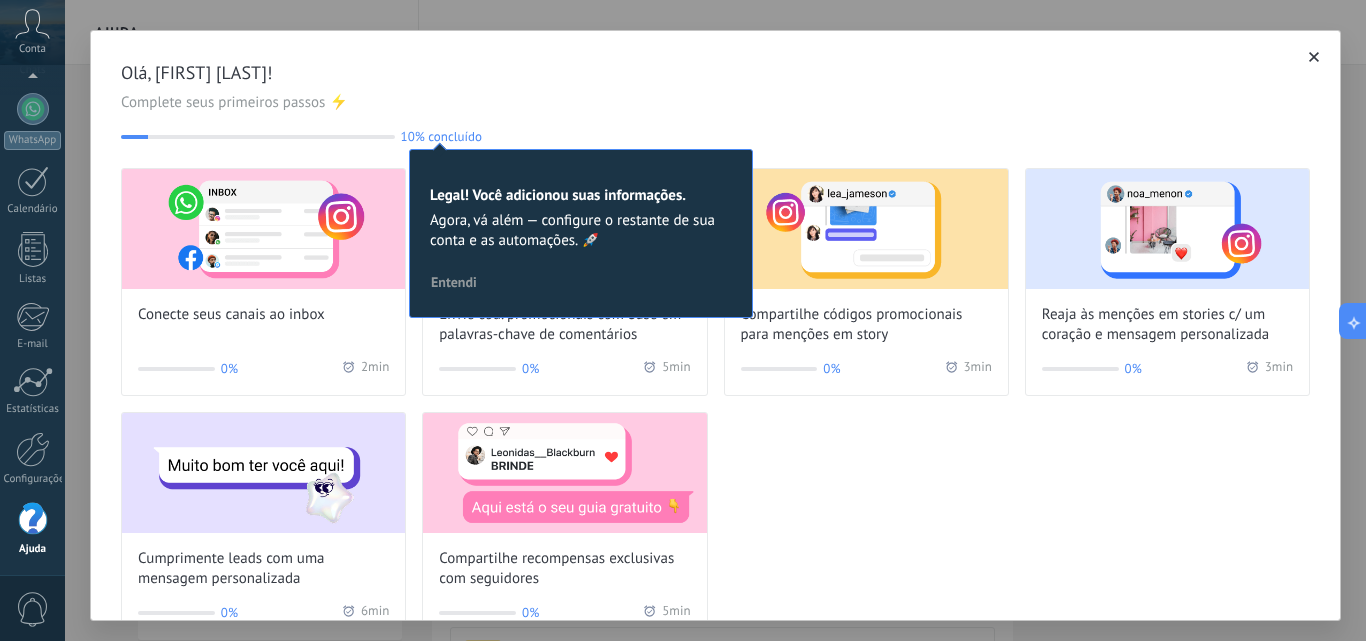 click on "Entendi" at bounding box center (454, 282) 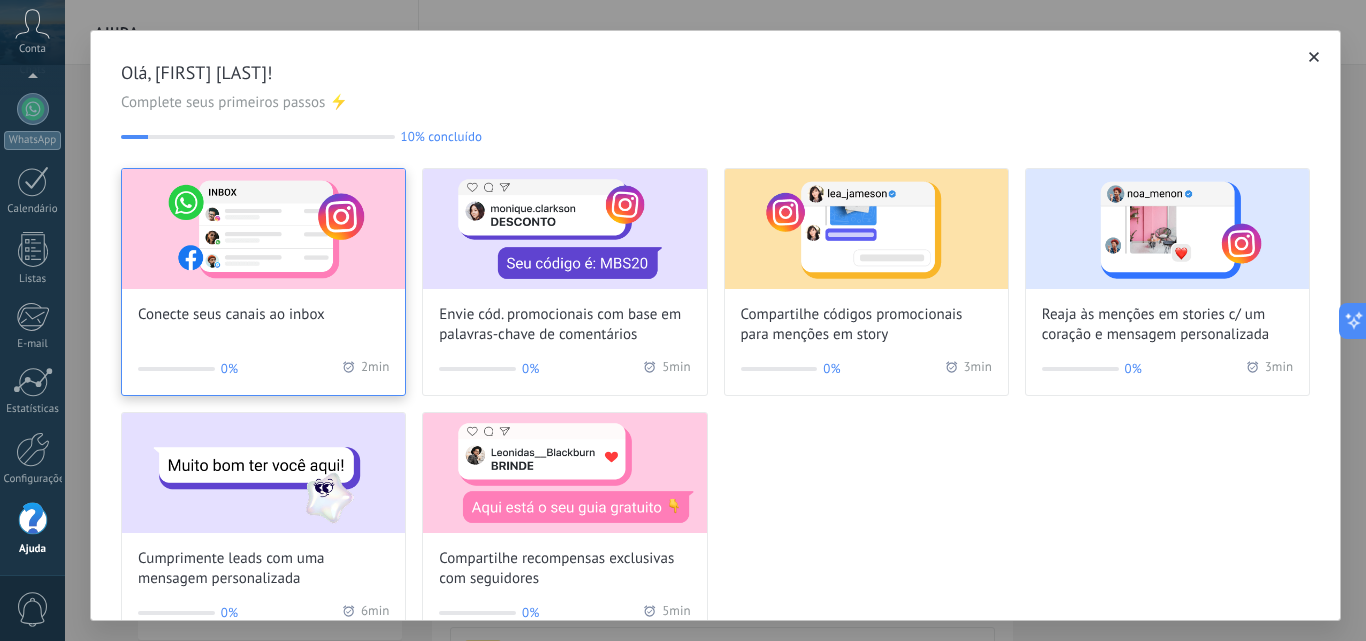 click on "Conecte seus canais ao inbox" at bounding box center [263, 247] 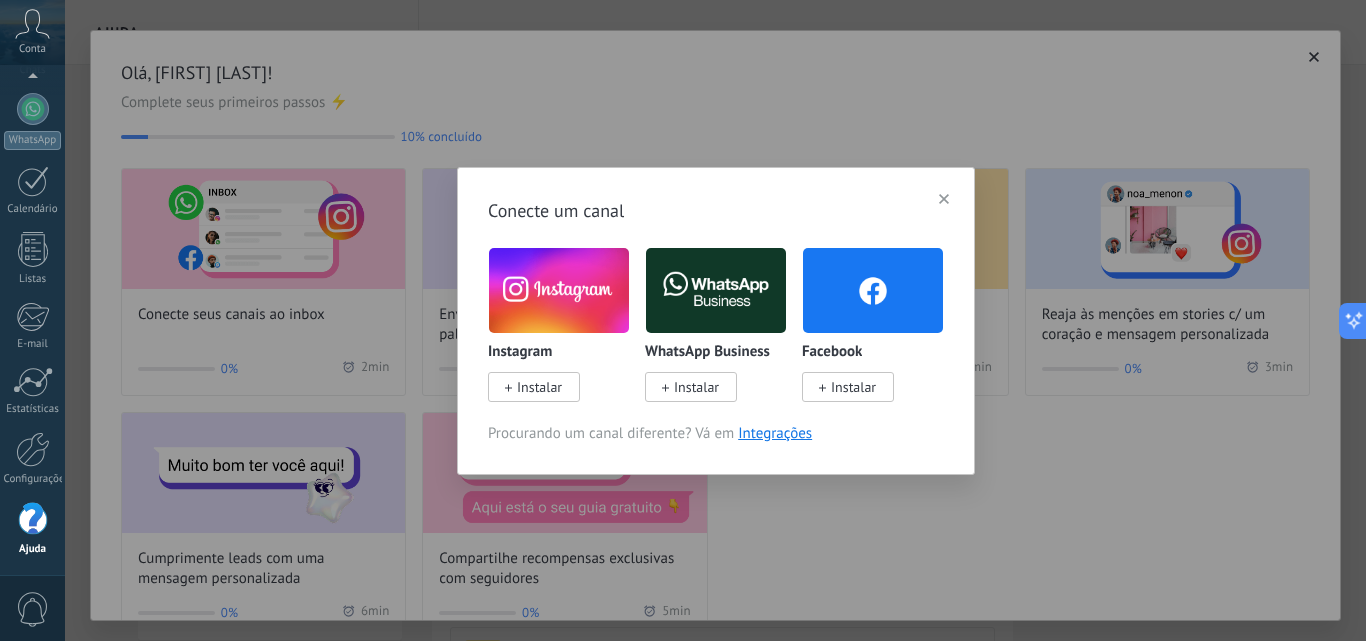 click at bounding box center [716, 290] 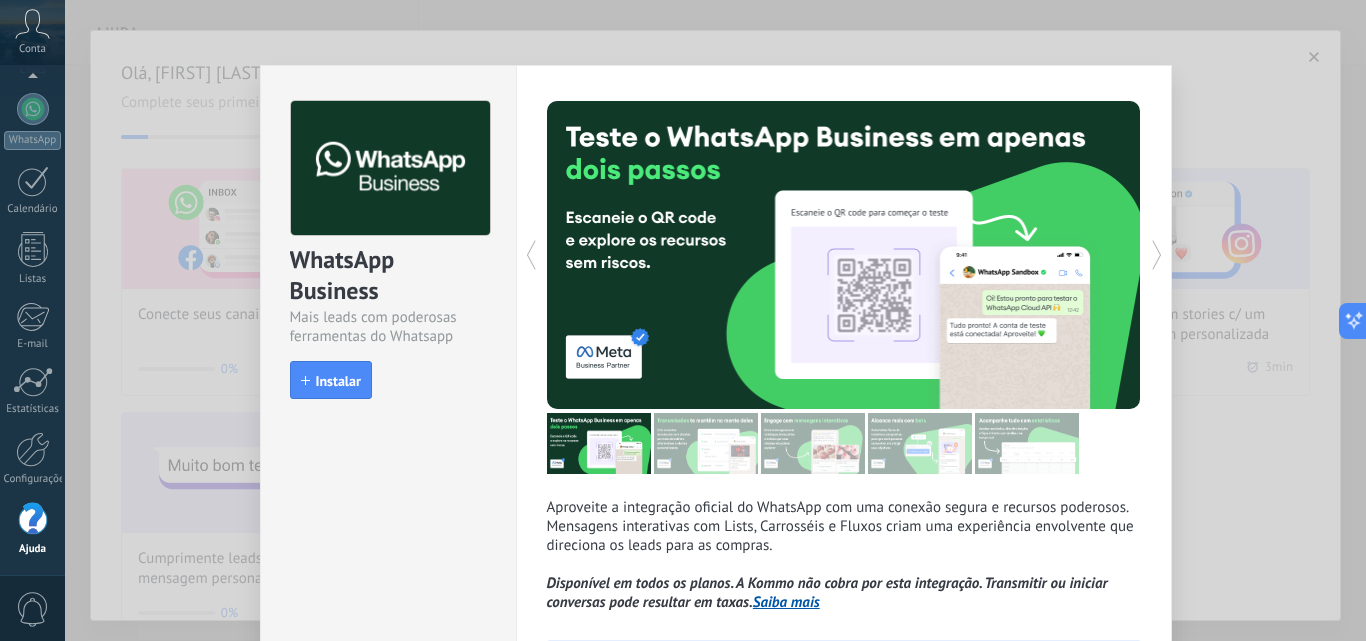 click 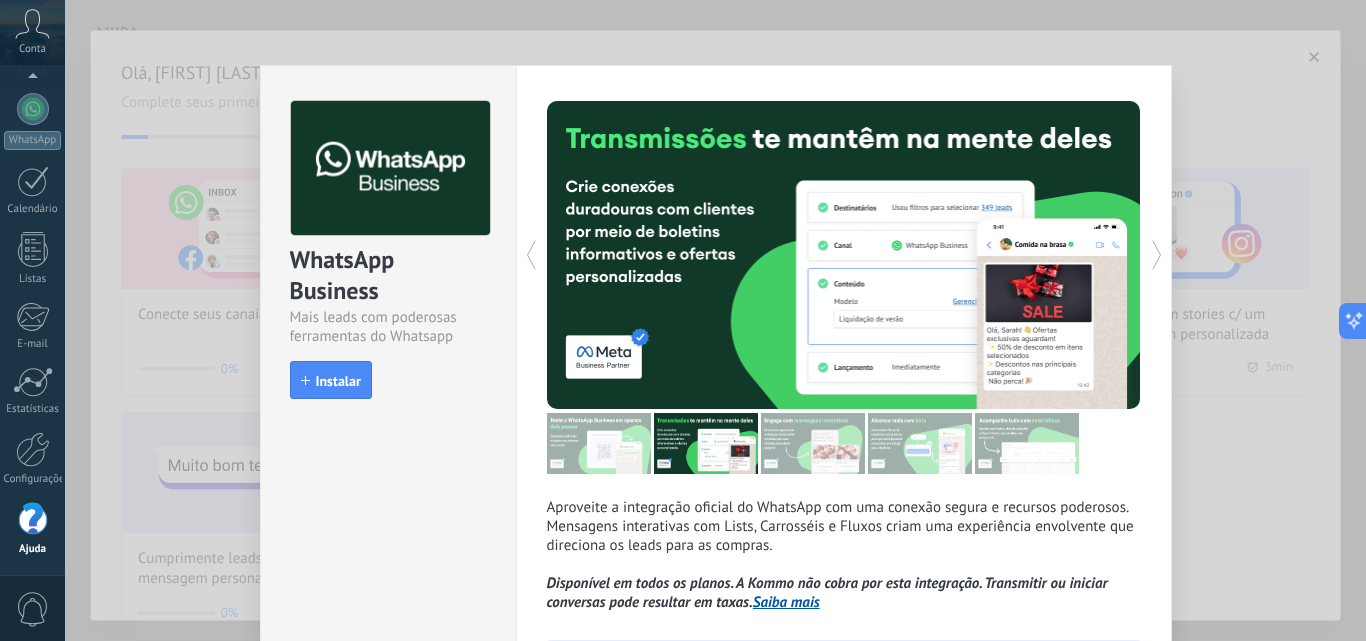 click on "WhatsApp Business Mais leads com poderosas ferramentas do Whatsapp install Instalar Aproveite a integração oficial do WhatsApp com uma conexão segura e recursos poderosos. Mensagens interativas com Lists, Carrosséis e Fluxos criam uma experiência envolvente que direciona os leads para as compras.    Disponível em todos os planos. A Kommo não cobra por esta integração. Transmitir ou iniciar conversas pode resultar em taxas.  Saiba mais Mais Precisa testar?   Escaneie o QR code   para ver como as mensagens funcionam." at bounding box center (715, 320) 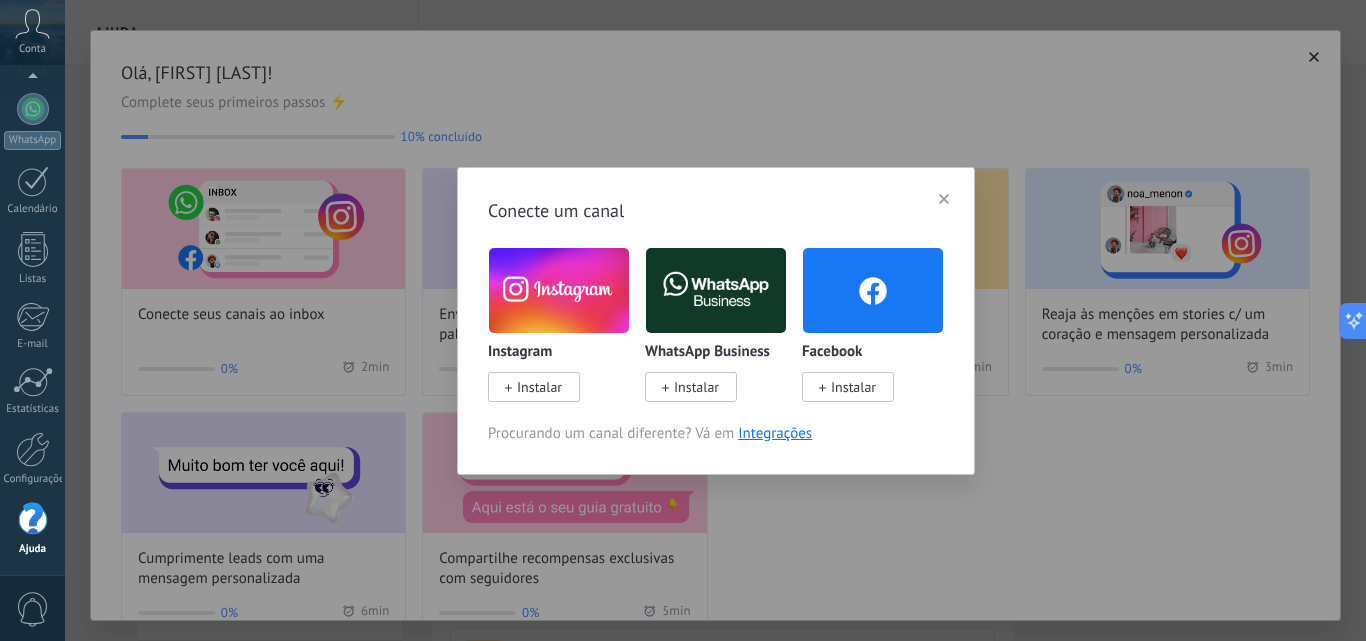click 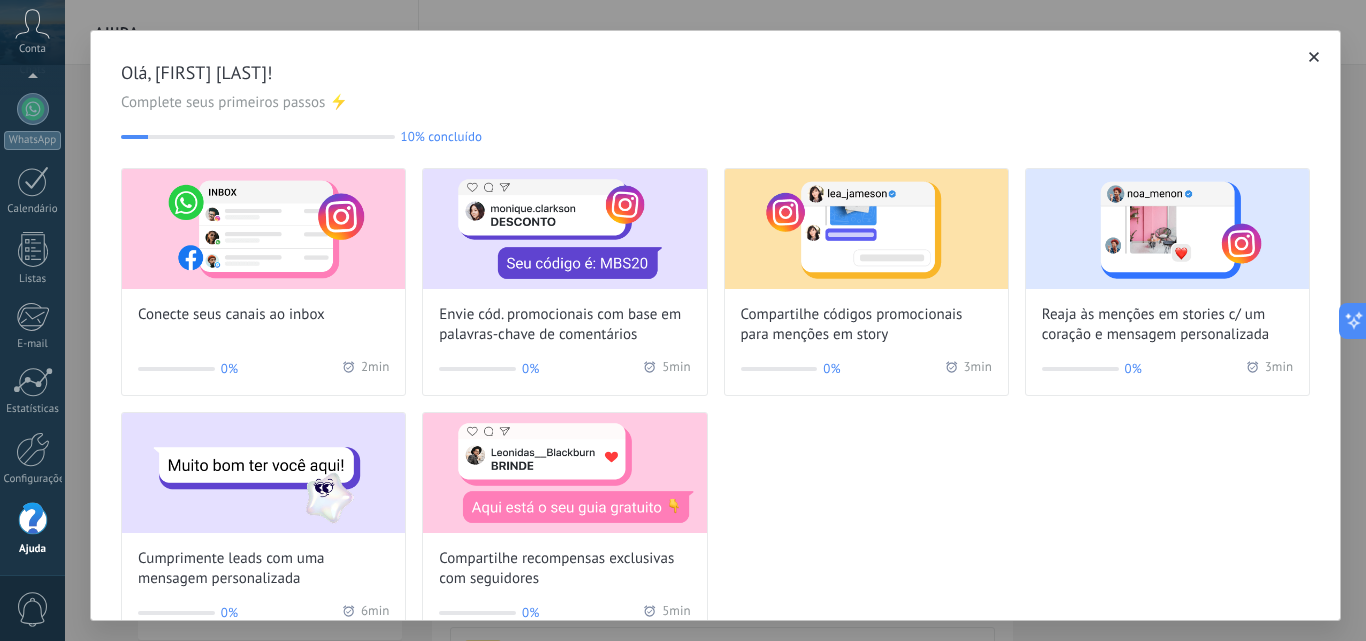 click 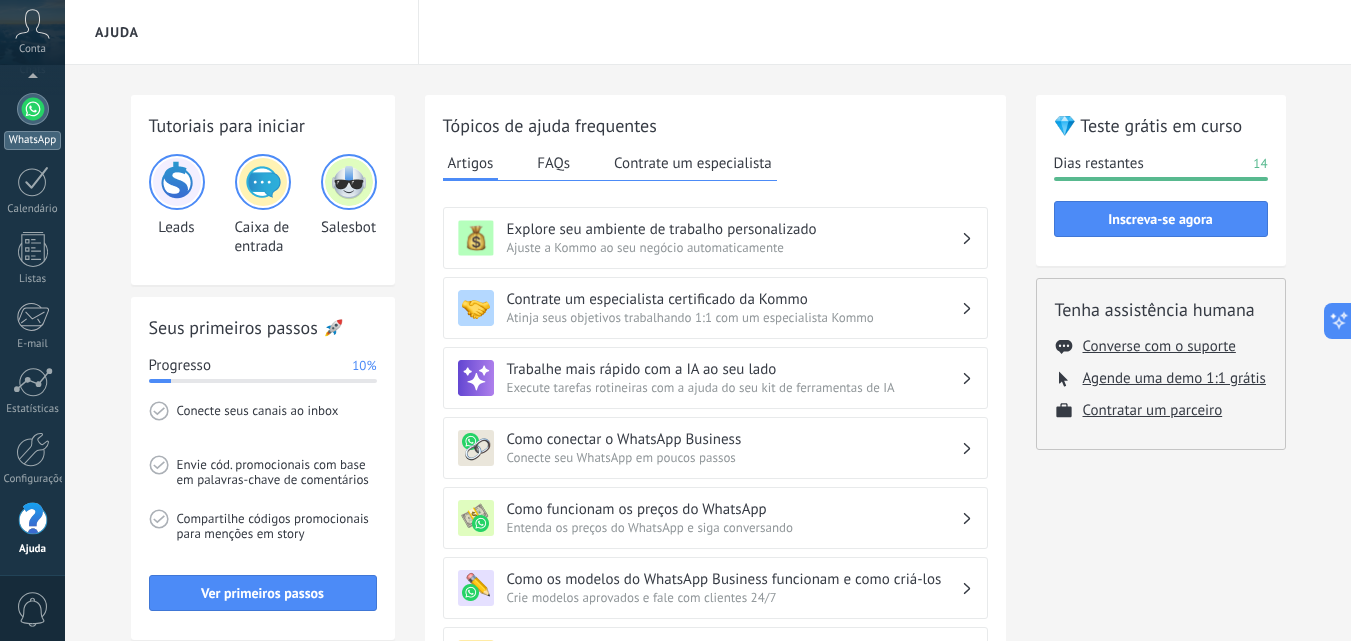 click on "WhatsApp" at bounding box center (32, 121) 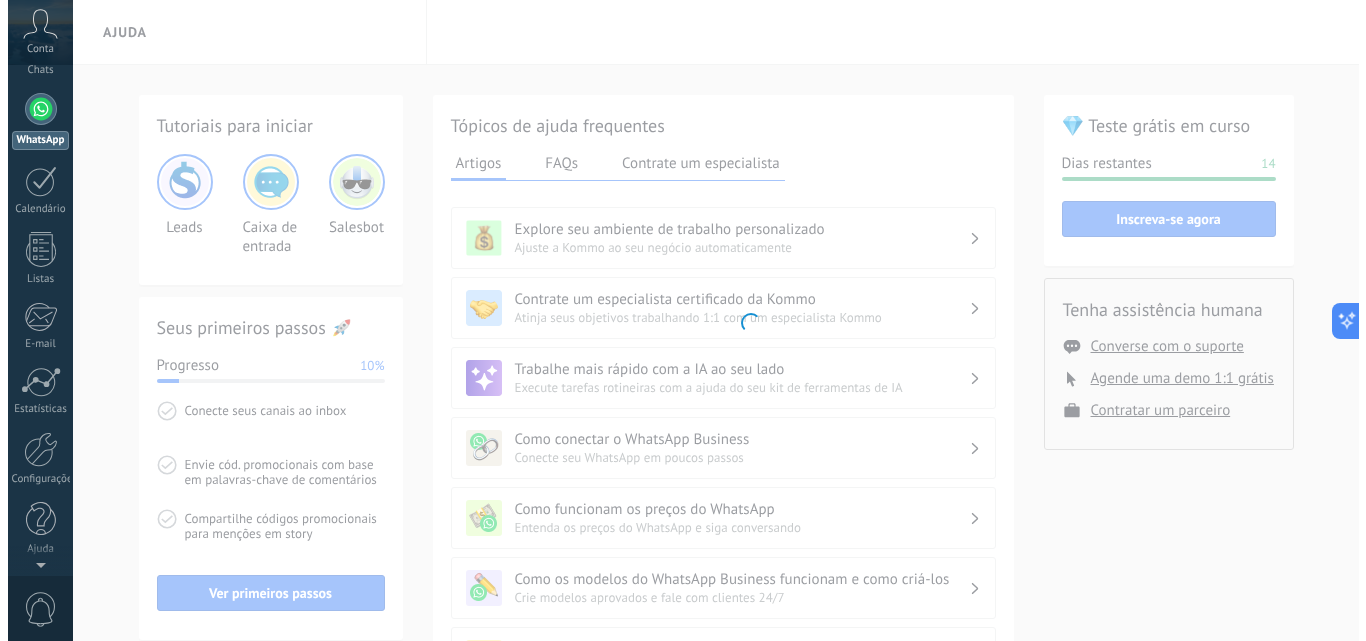 scroll, scrollTop: 0, scrollLeft: 0, axis: both 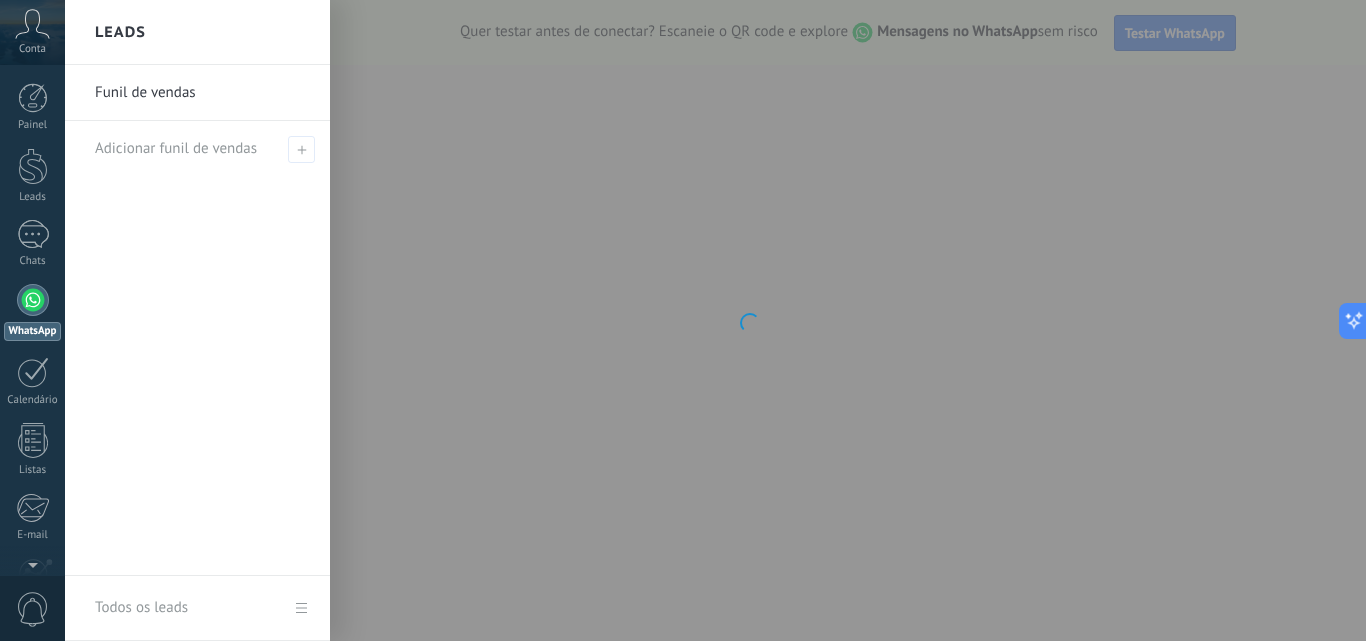 click on "Funil de vendas" at bounding box center (202, 93) 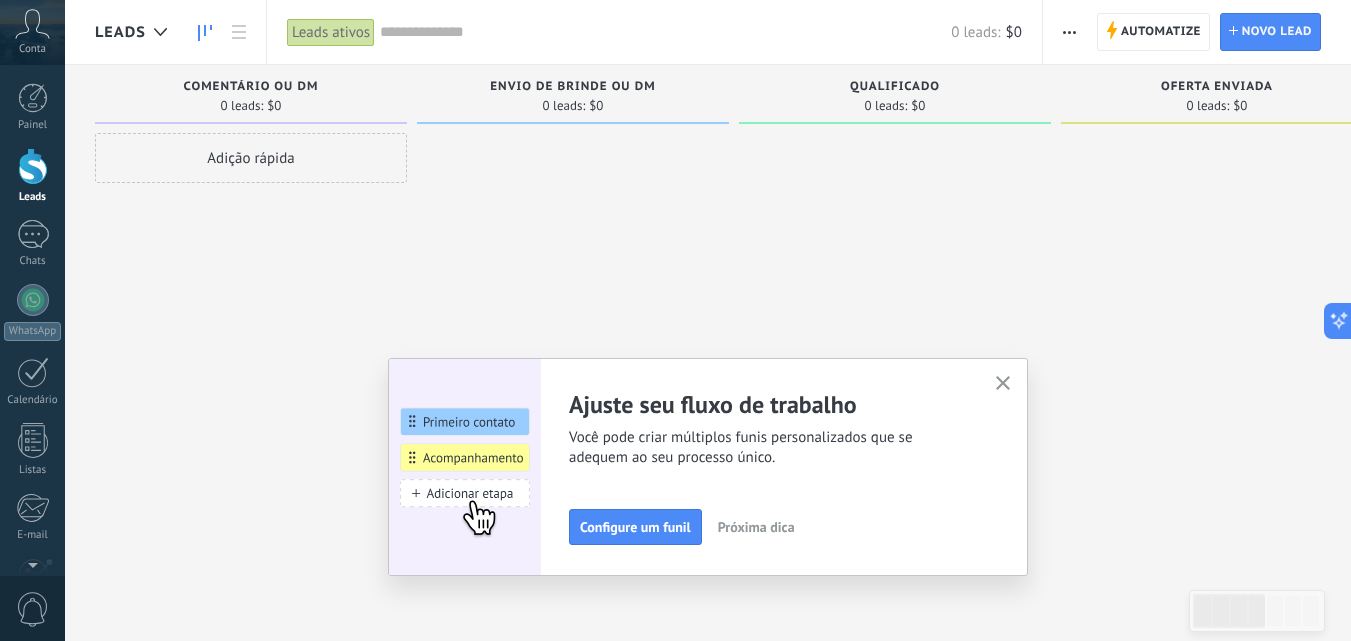 click on "Próxima dica" at bounding box center [756, 527] 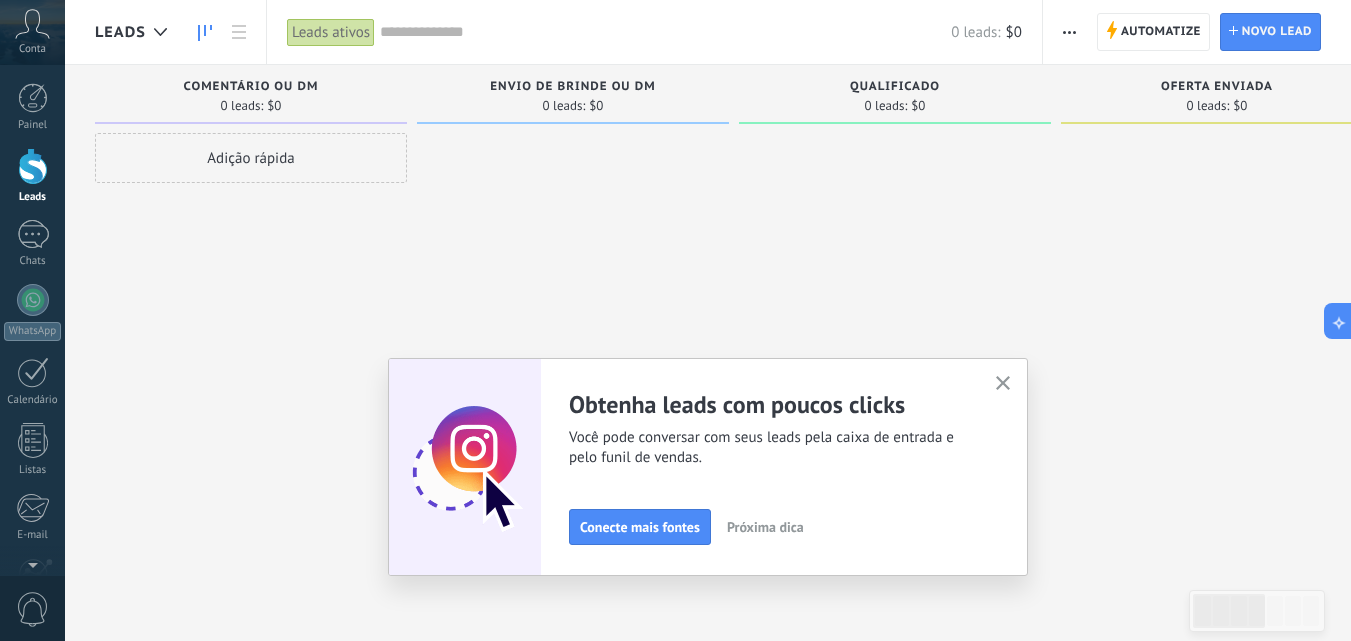 click on "Próxima dica" at bounding box center (765, 527) 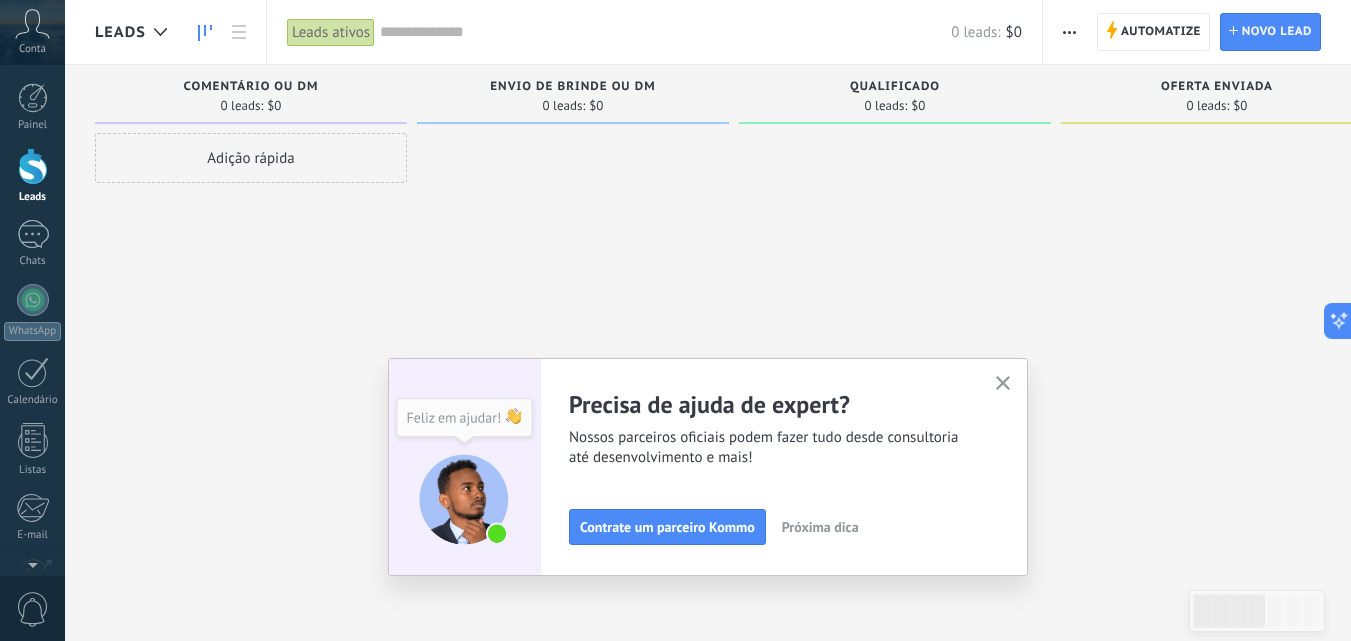 click on "Próxima dica" at bounding box center [820, 527] 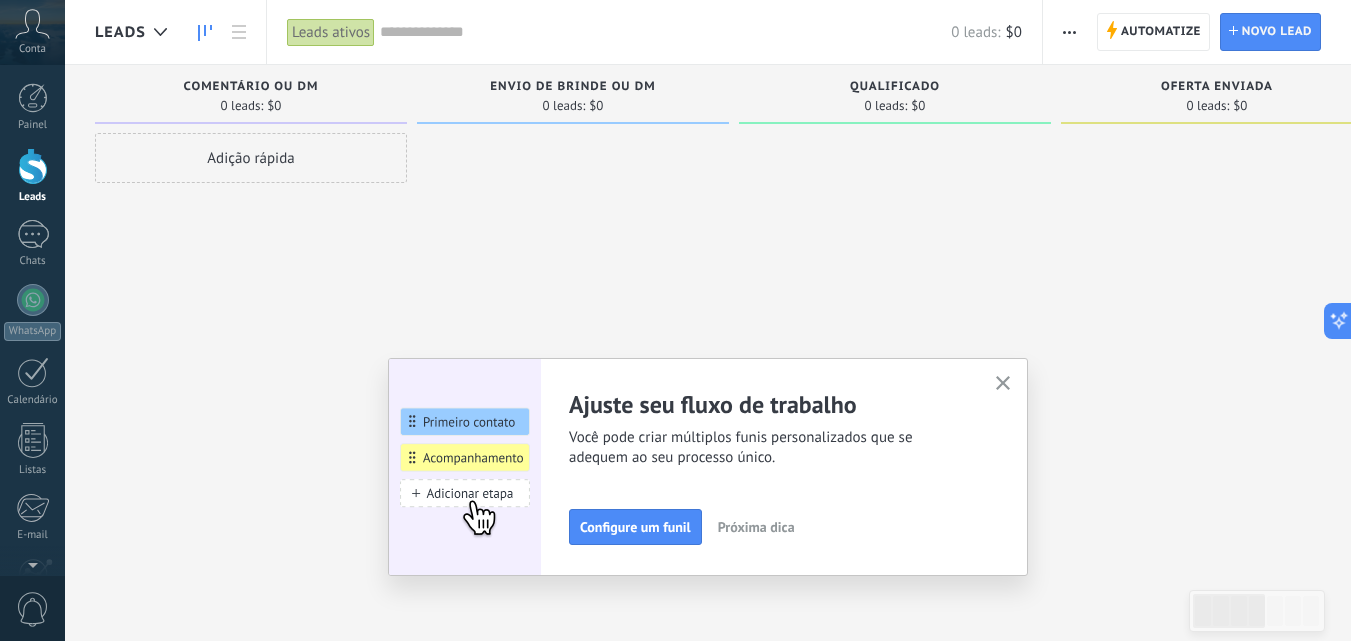 click on "Configure um funil Próxima dica" at bounding box center [770, 527] 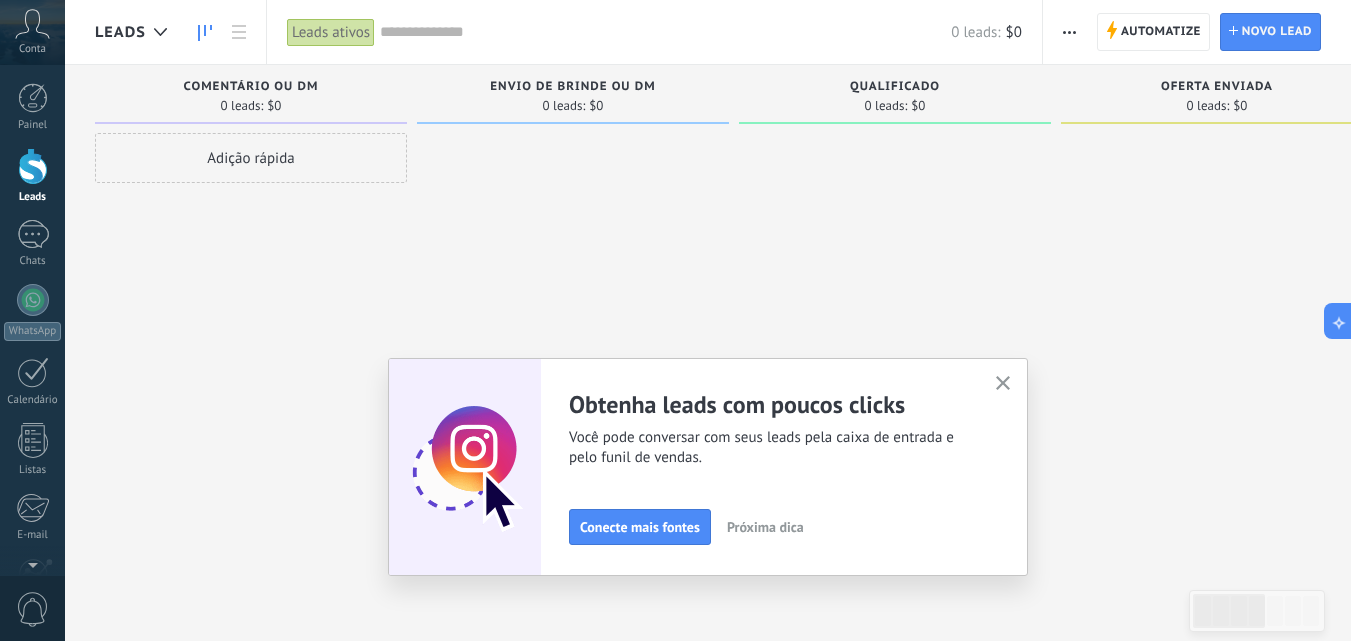 click on "Próxima dica" at bounding box center [765, 527] 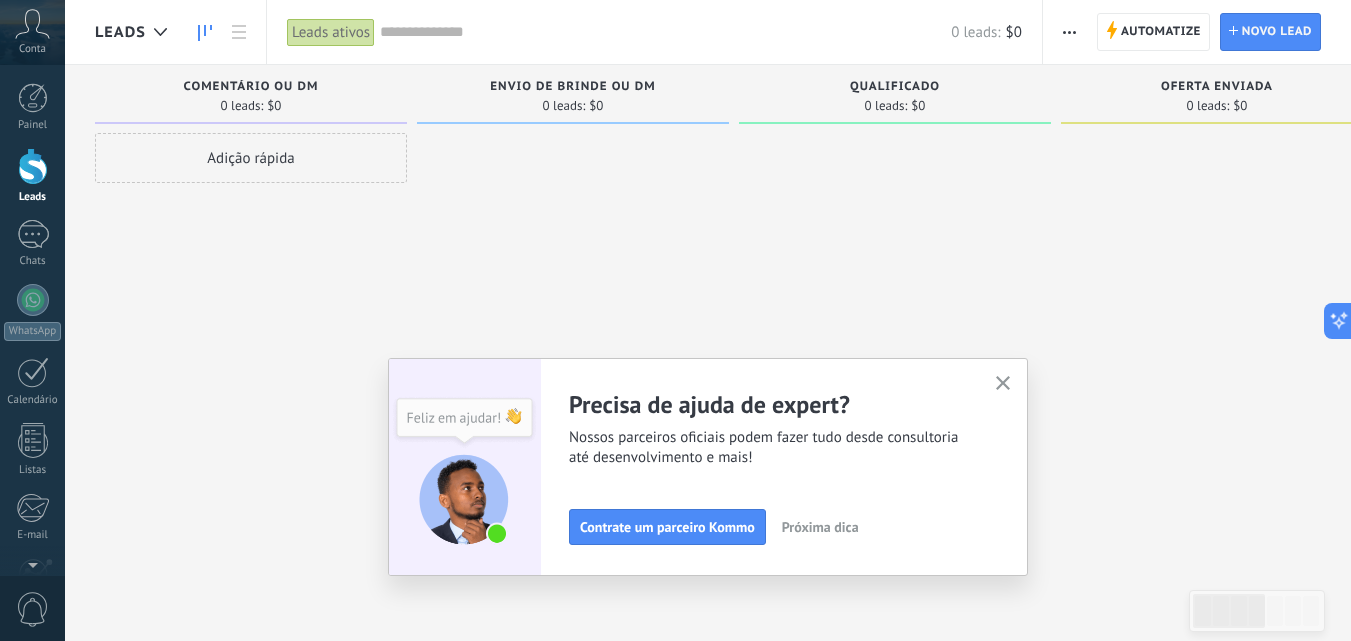 click 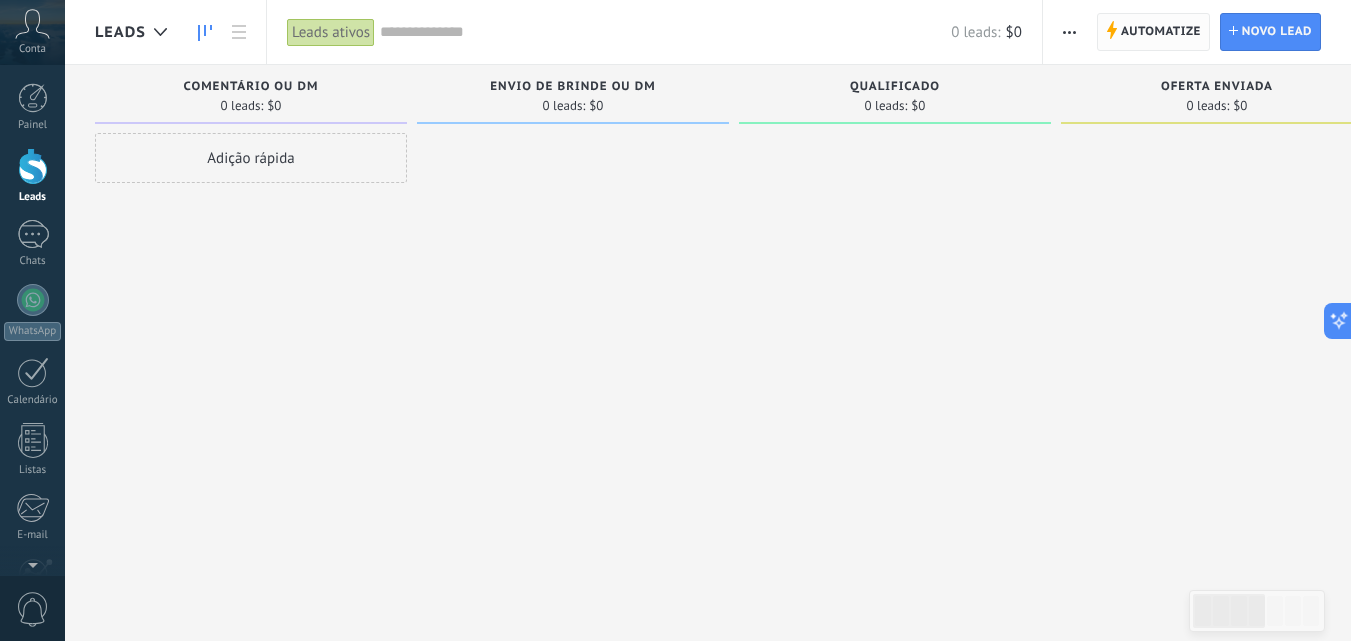 click on "Automatize" at bounding box center (1161, 32) 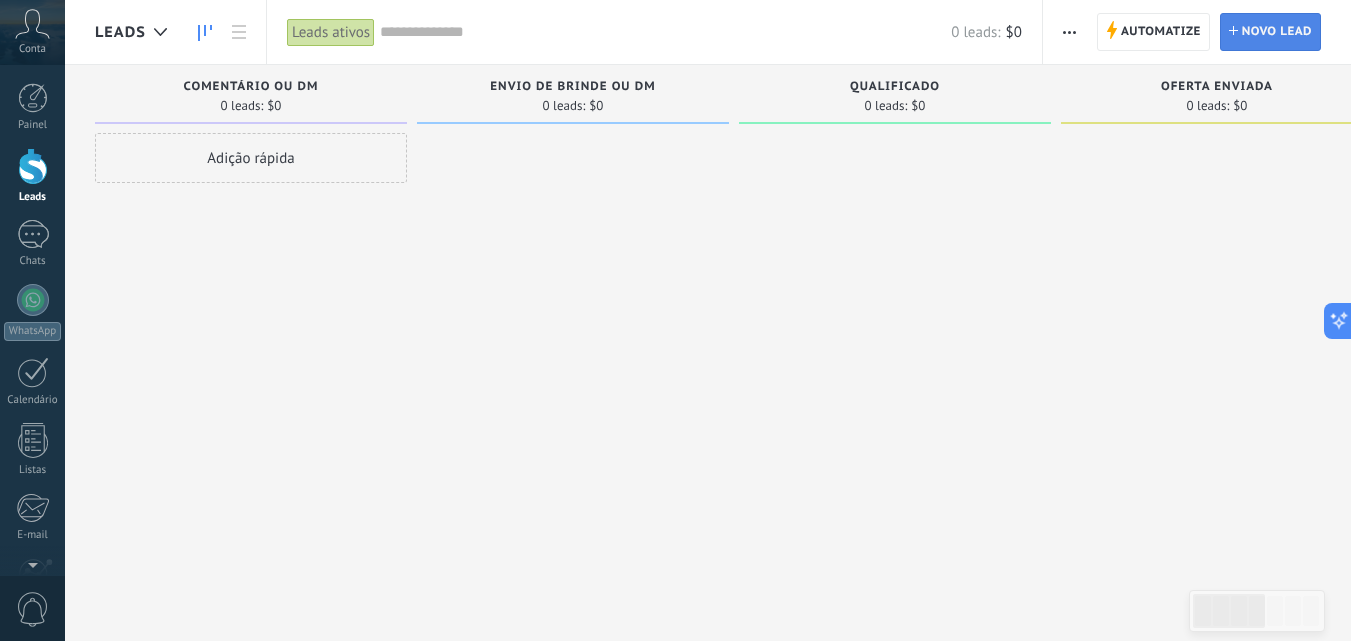 click on "Novo lead" at bounding box center (1277, 32) 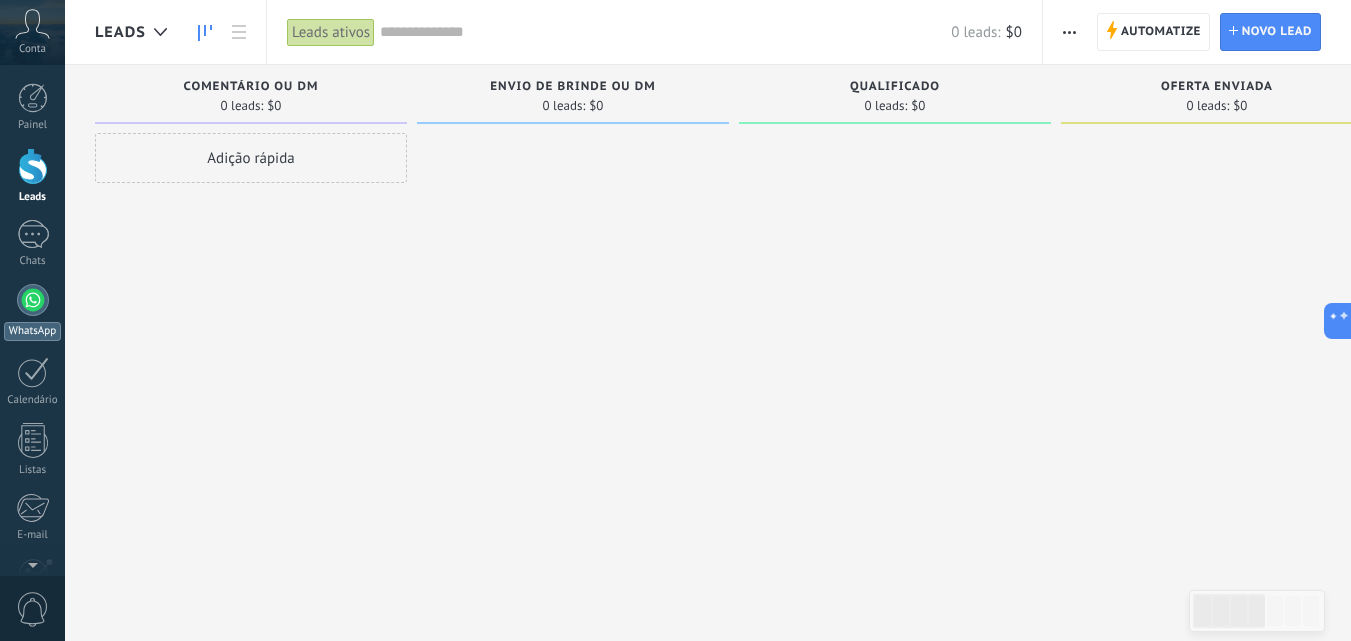 click at bounding box center (33, 300) 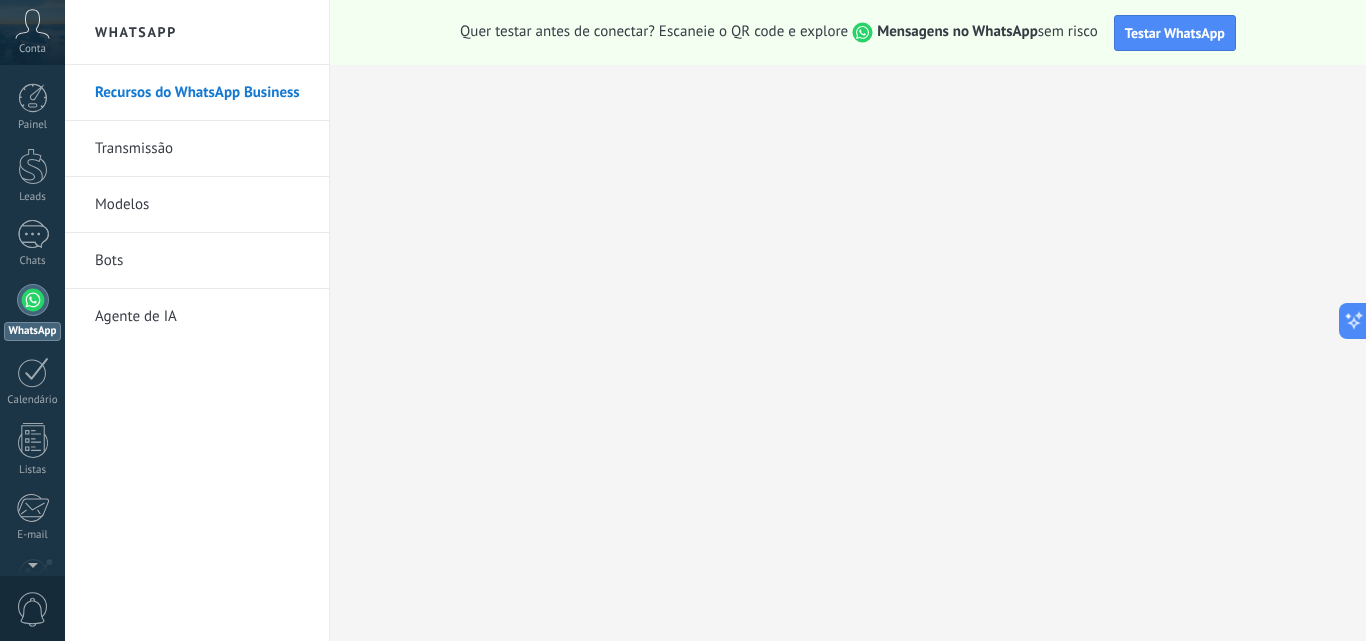 click on "Bots" at bounding box center (202, 261) 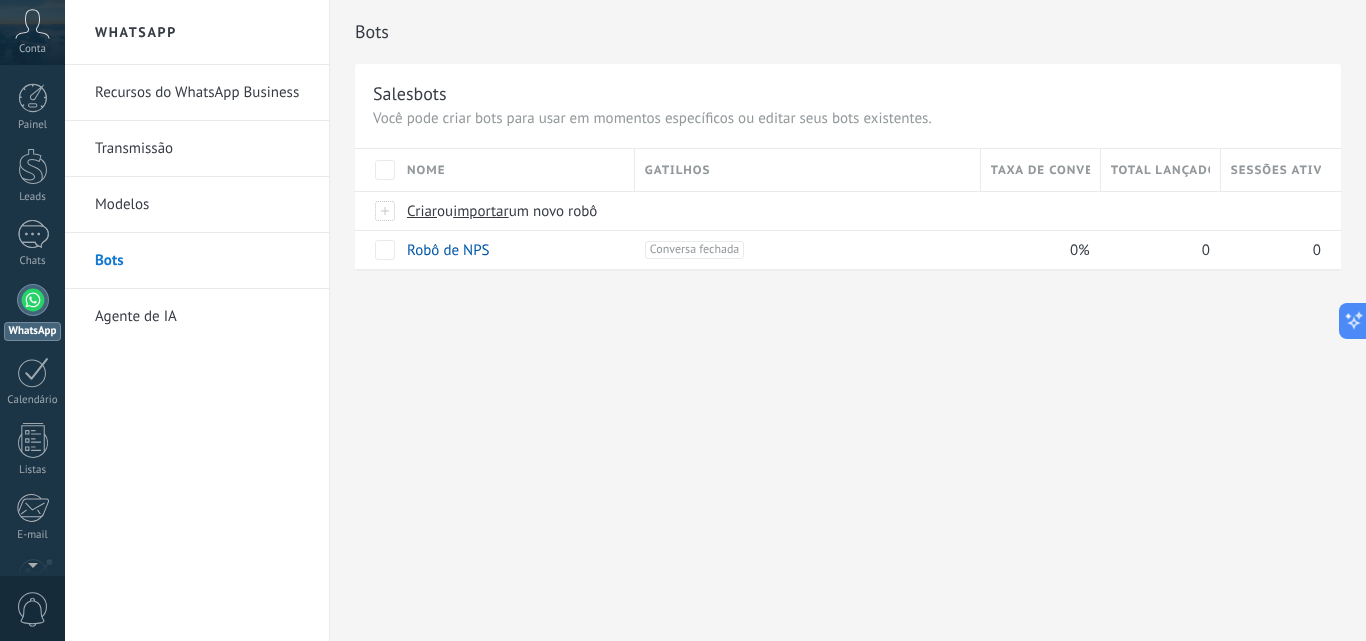 click 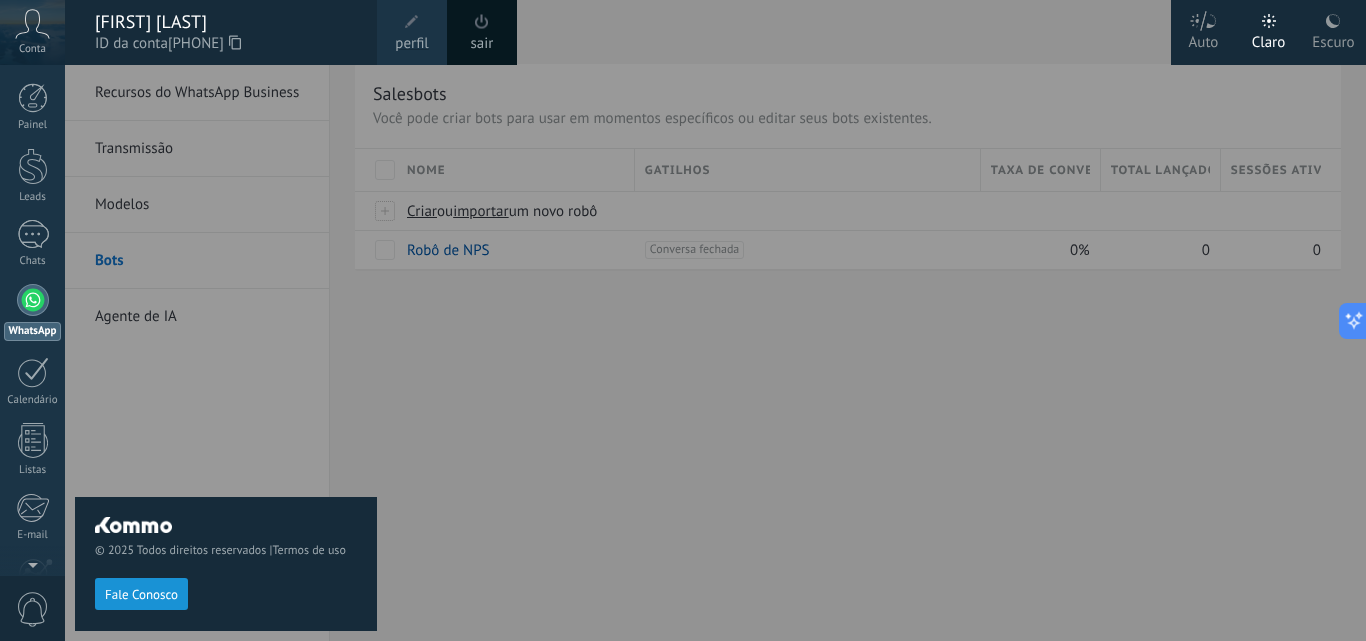 click on "perfil" at bounding box center (411, 44) 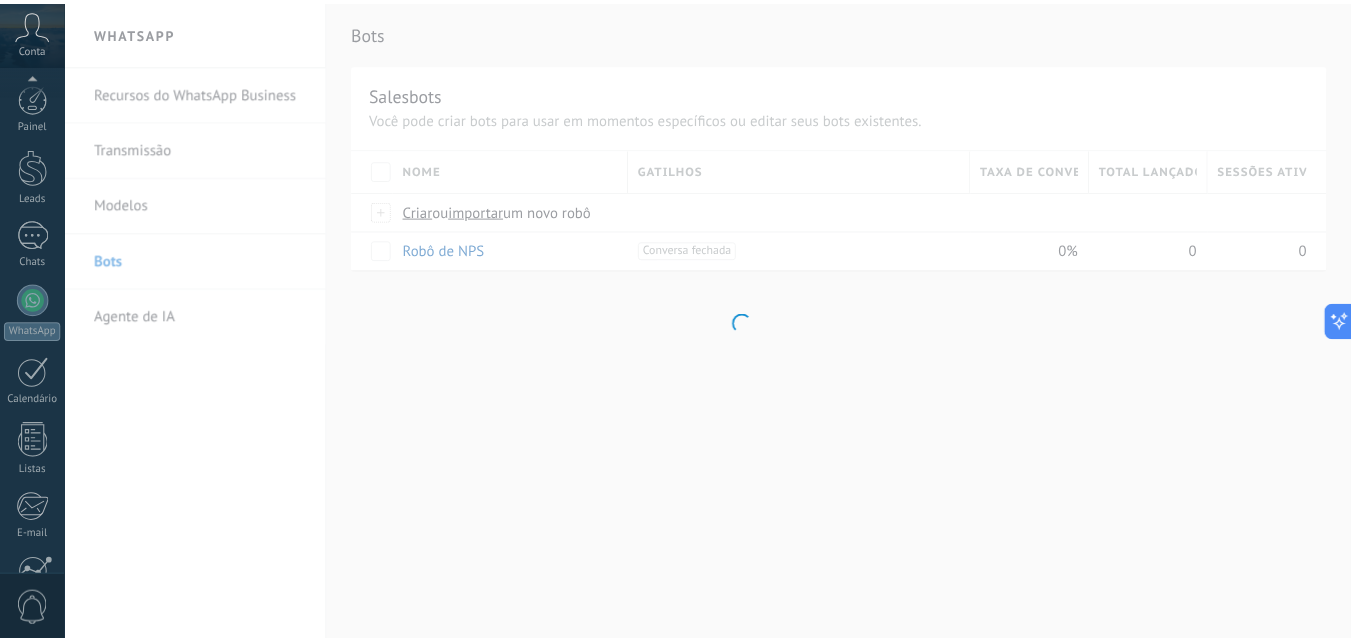 scroll, scrollTop: 191, scrollLeft: 0, axis: vertical 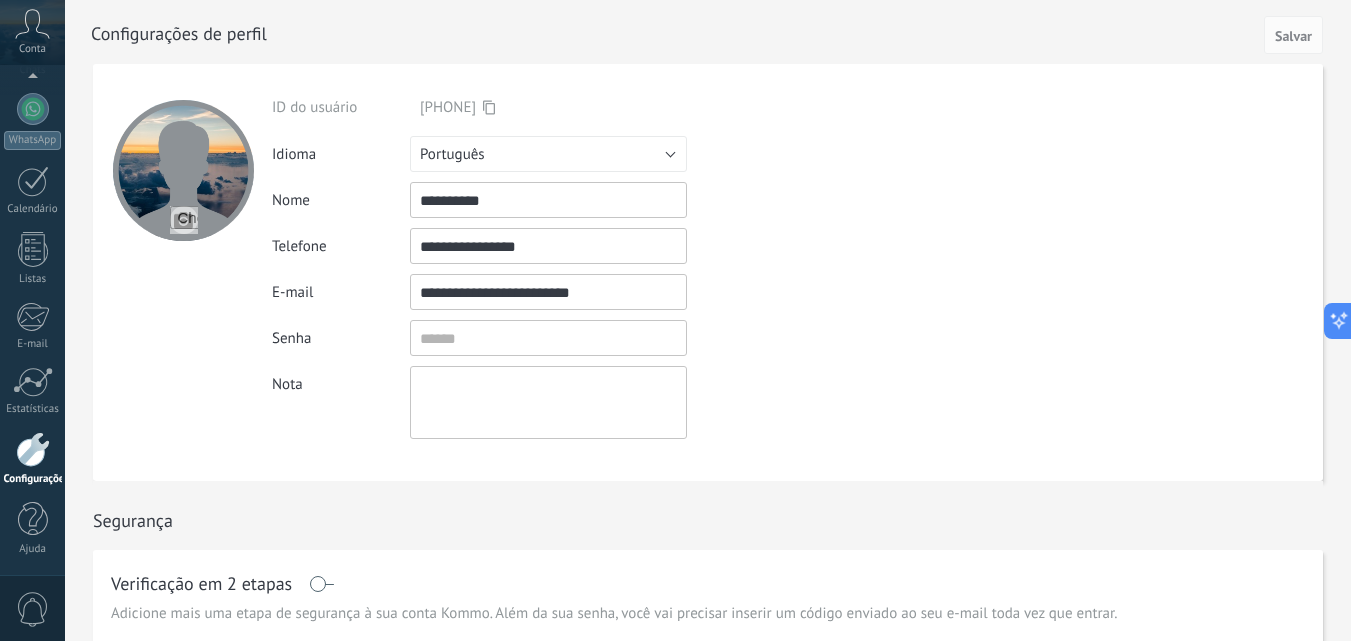 click on "**********" at bounding box center [548, 246] 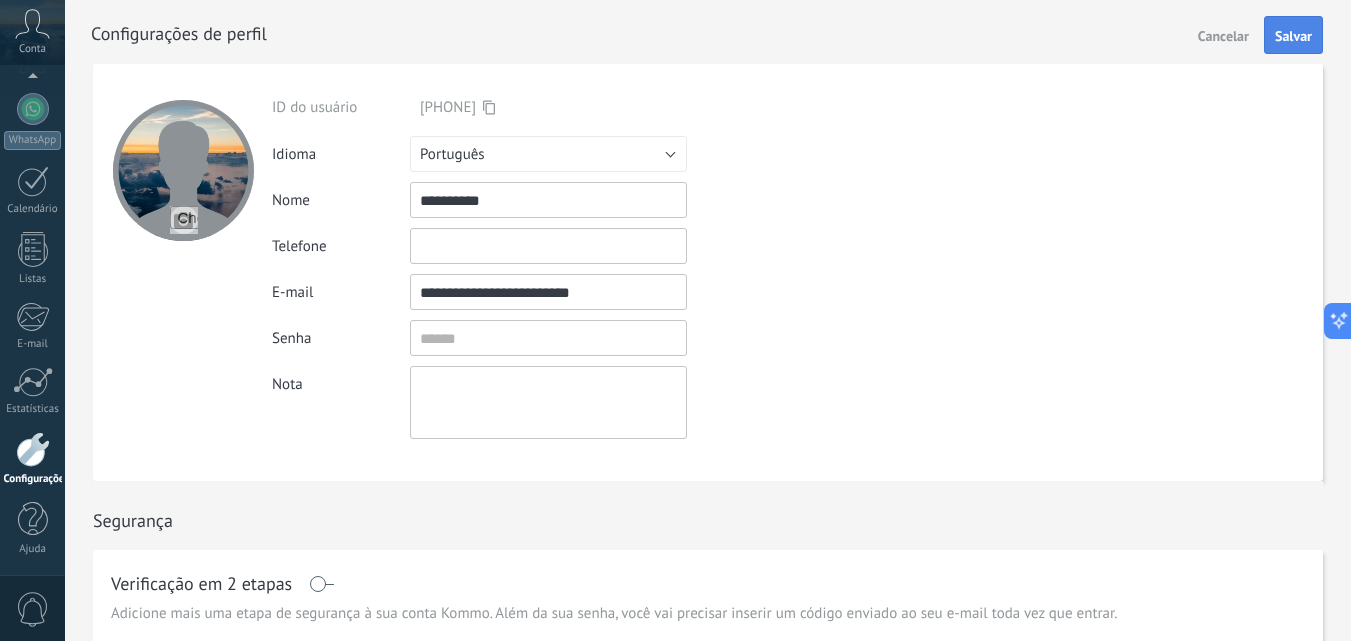type 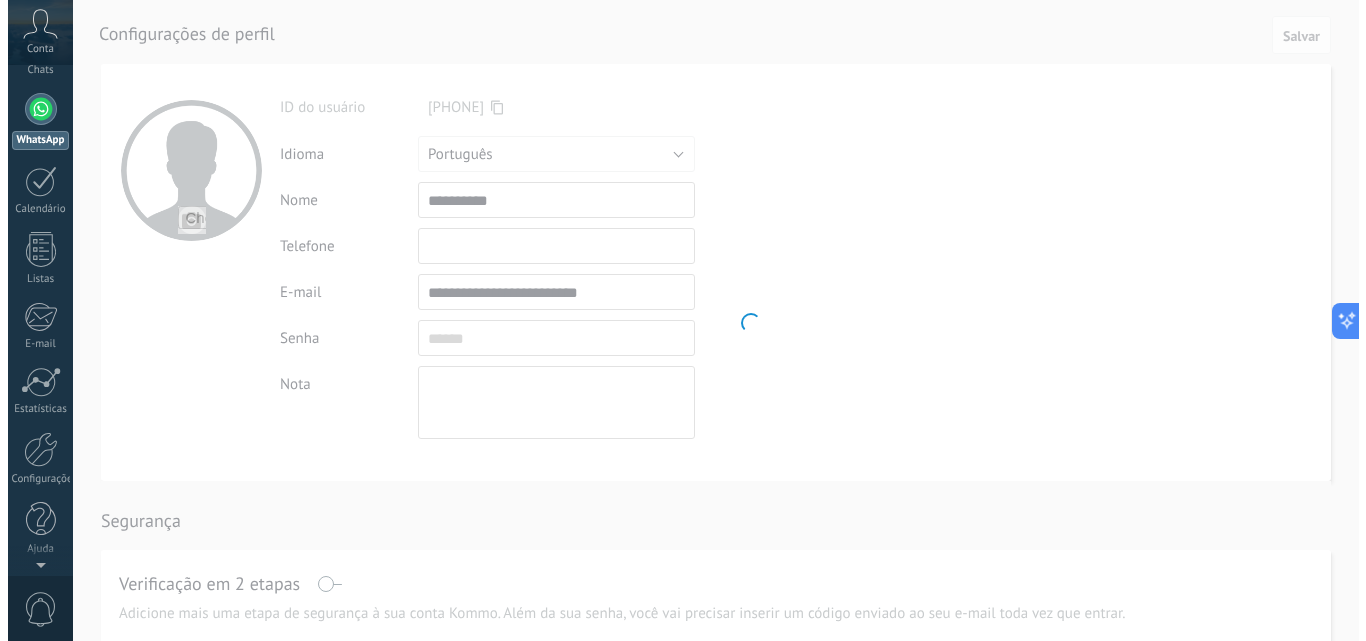 scroll, scrollTop: 0, scrollLeft: 0, axis: both 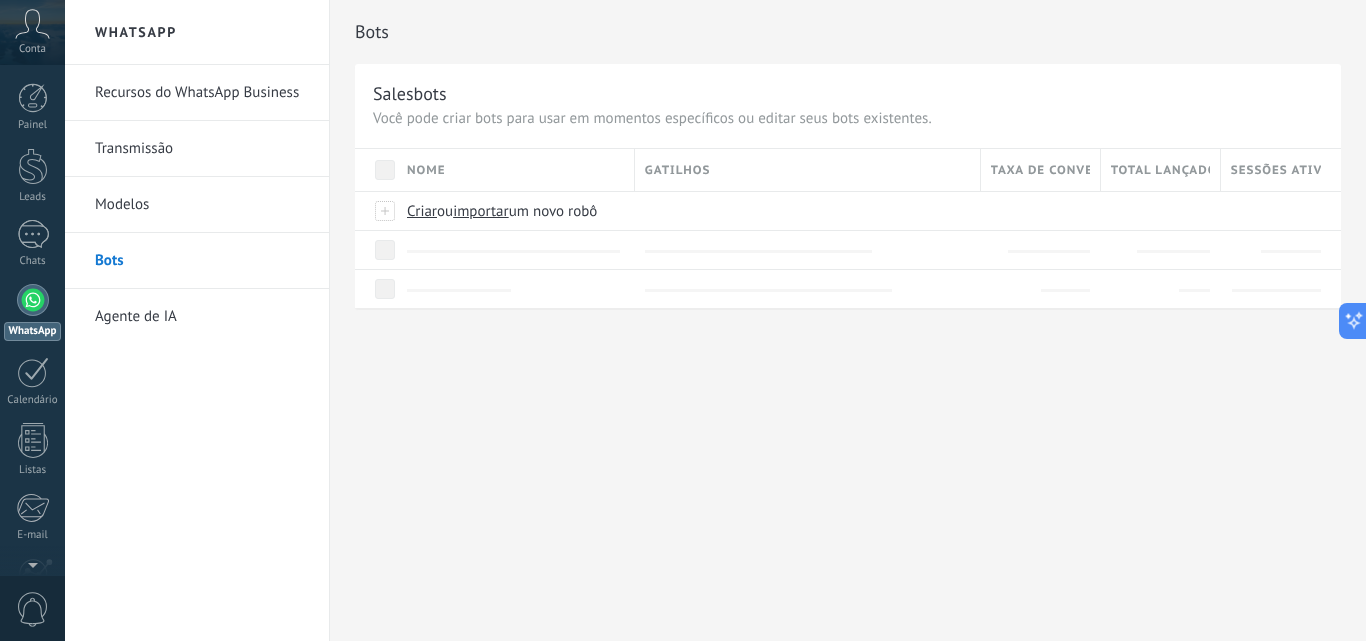 click 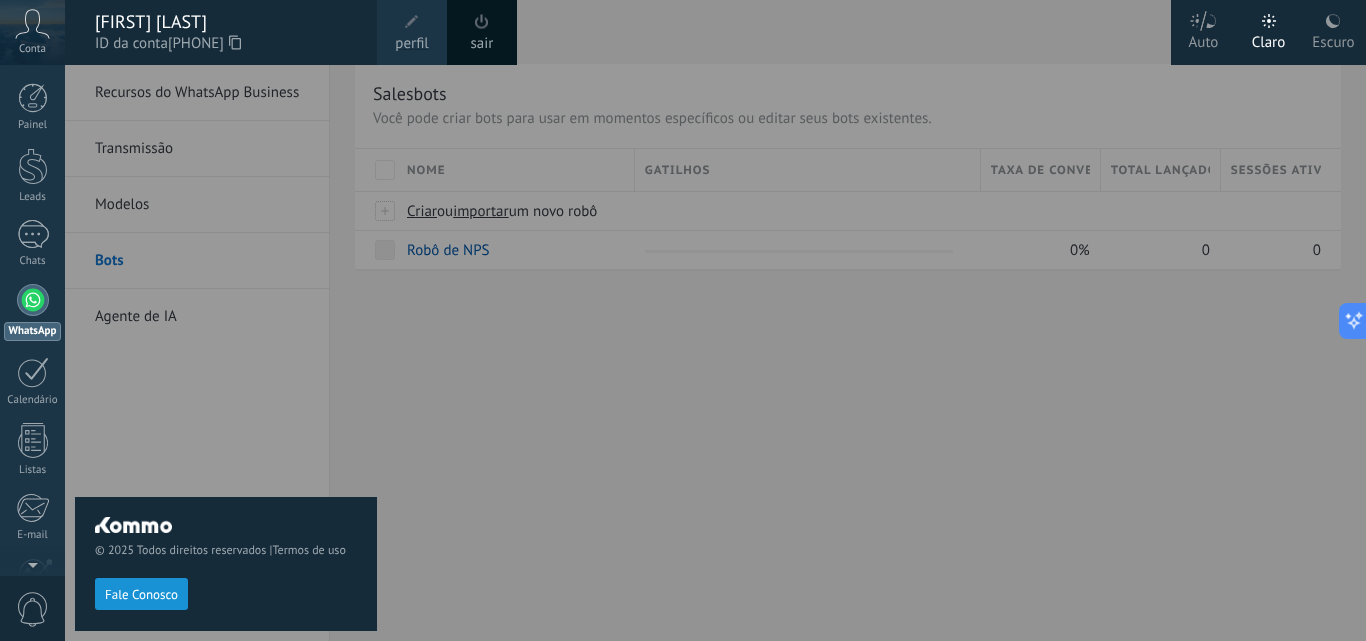 click 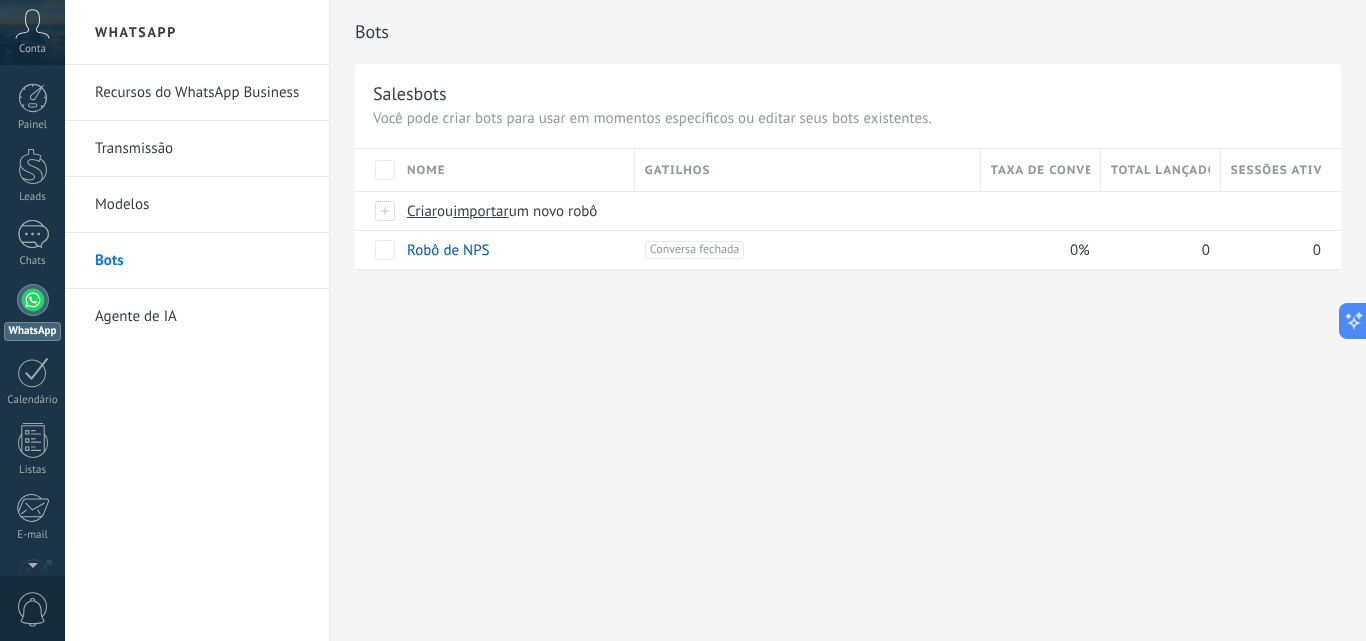click 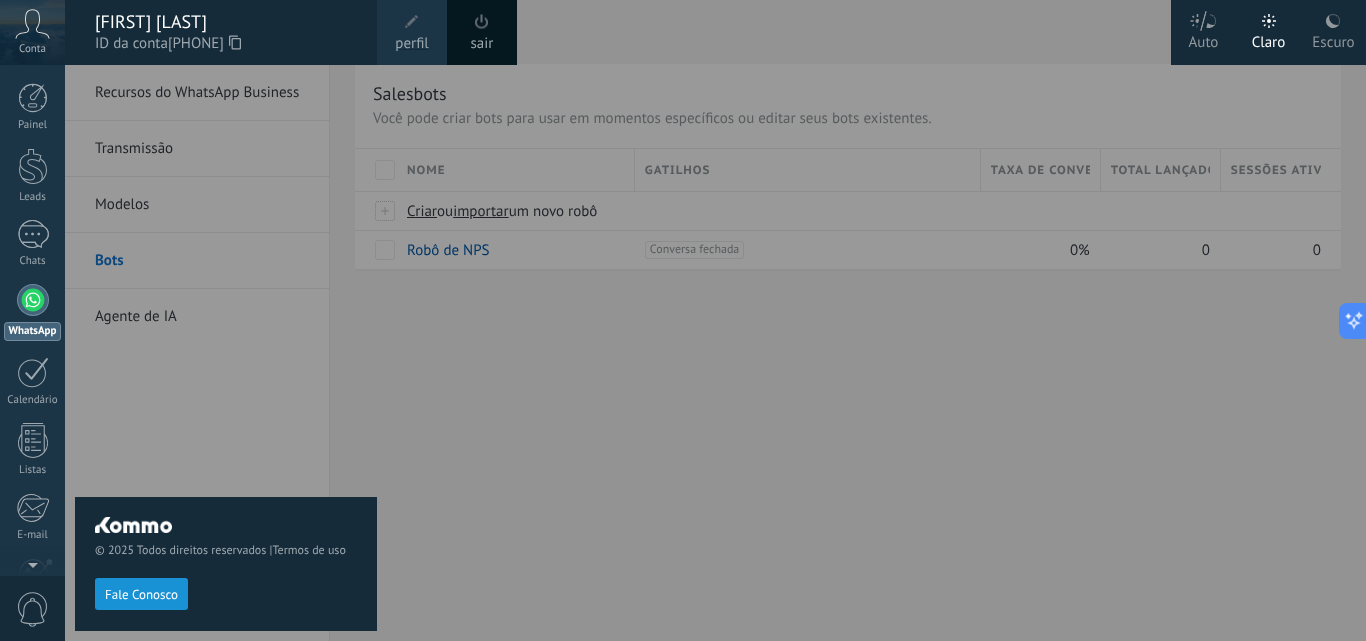 click on "perfil" at bounding box center (411, 44) 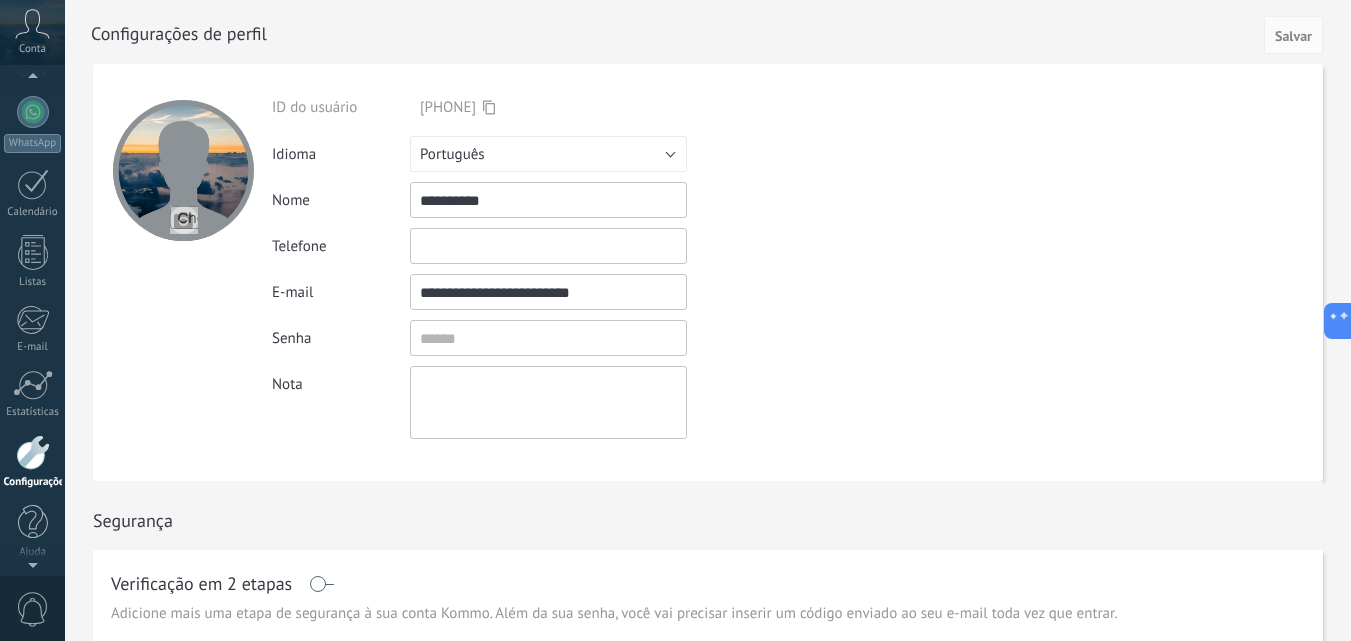 scroll, scrollTop: 143, scrollLeft: 0, axis: vertical 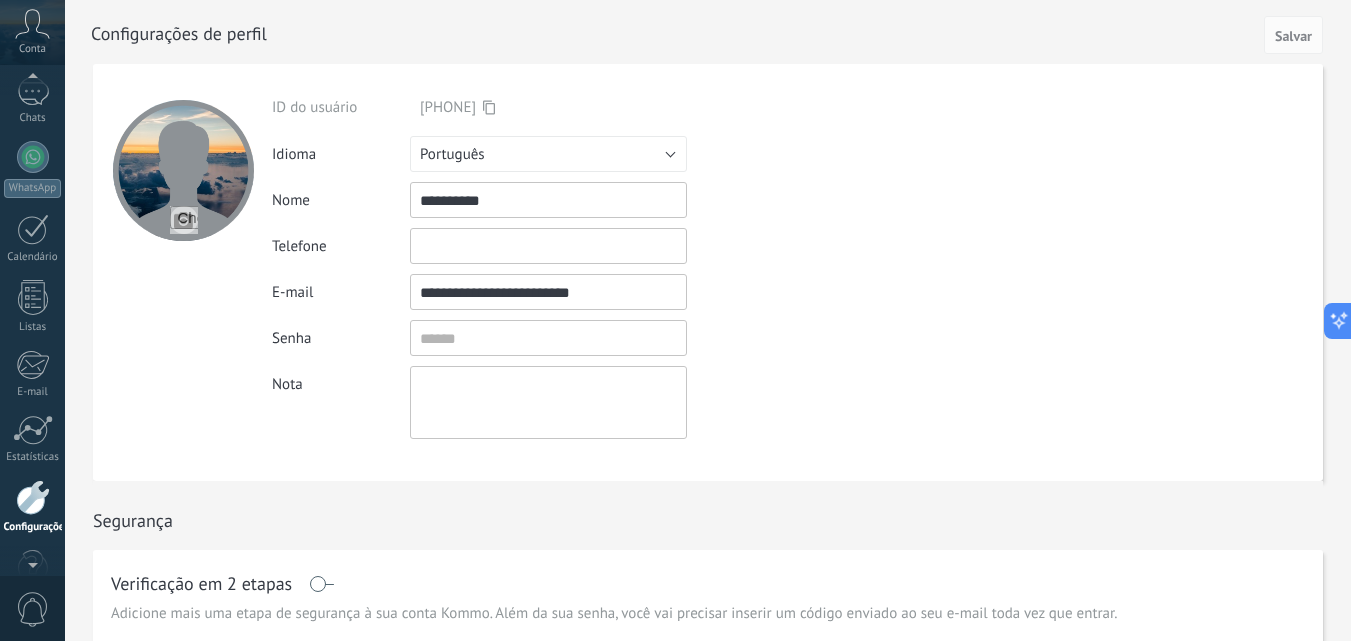 click 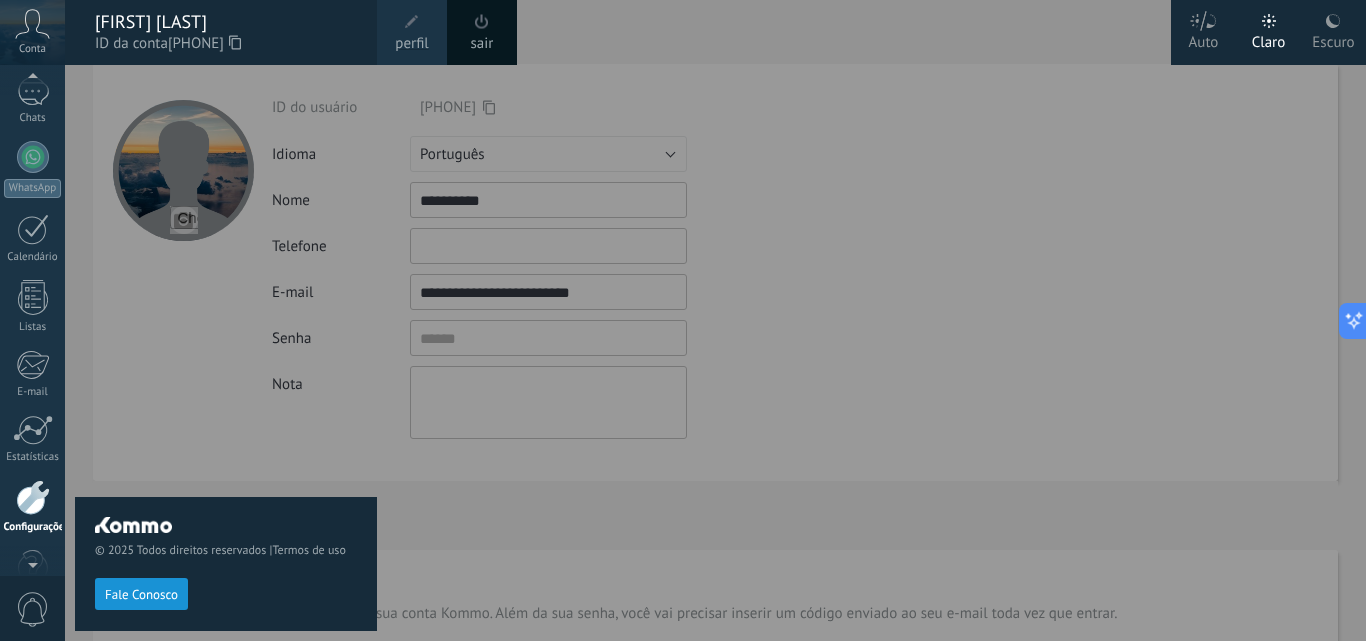 click on "sair" at bounding box center [482, 44] 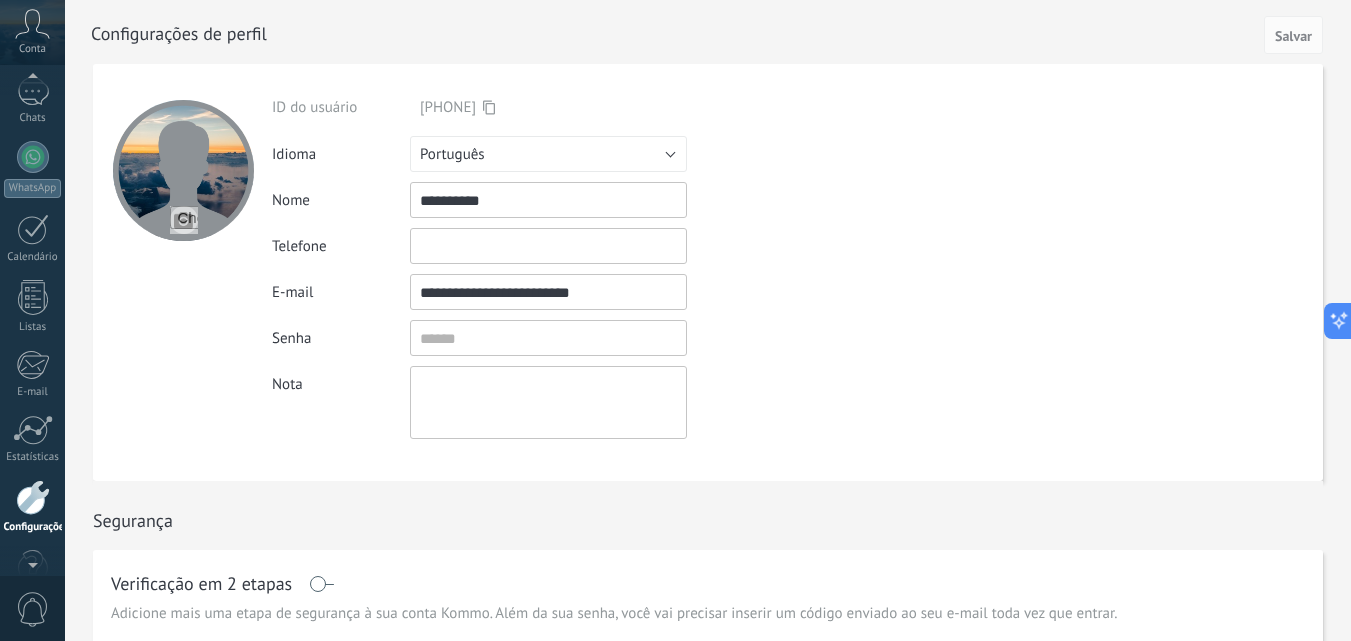 scroll, scrollTop: 191, scrollLeft: 0, axis: vertical 